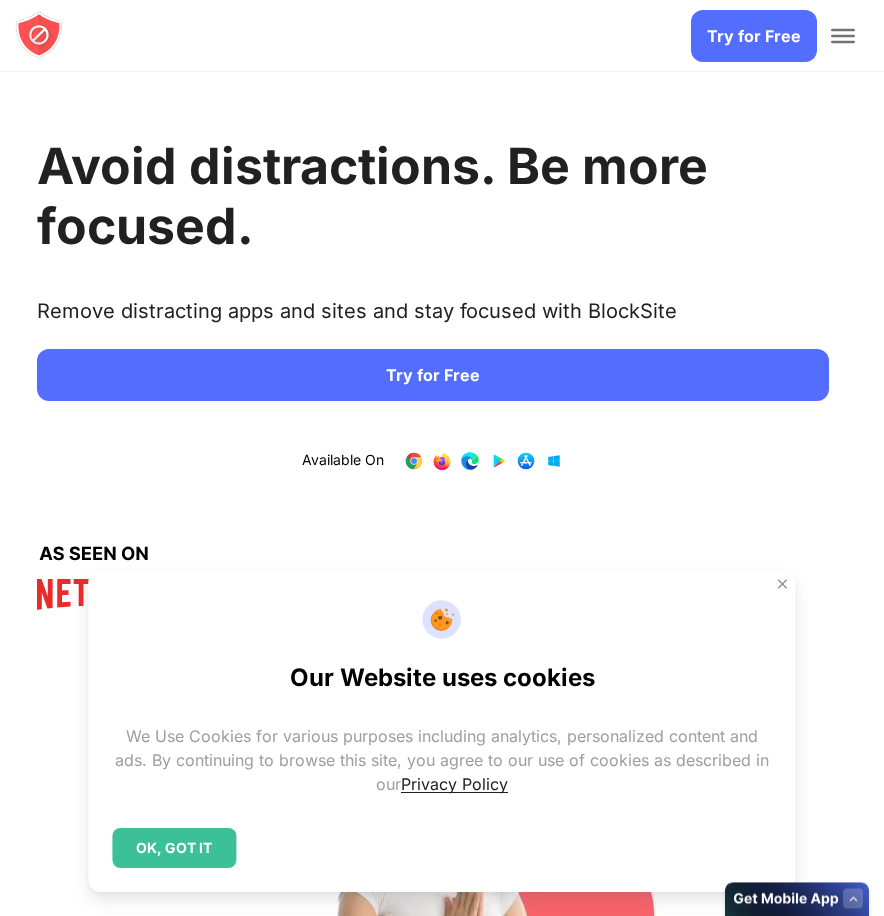 scroll, scrollTop: 0, scrollLeft: 0, axis: both 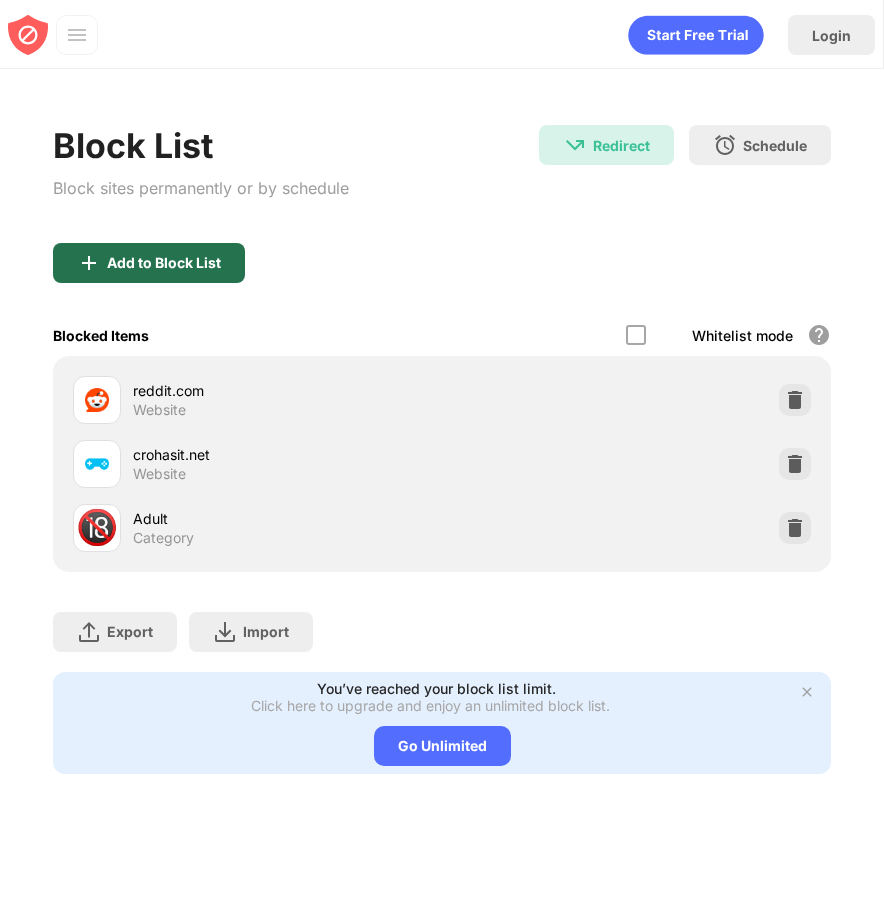 click on "Add to Block List" at bounding box center (164, 263) 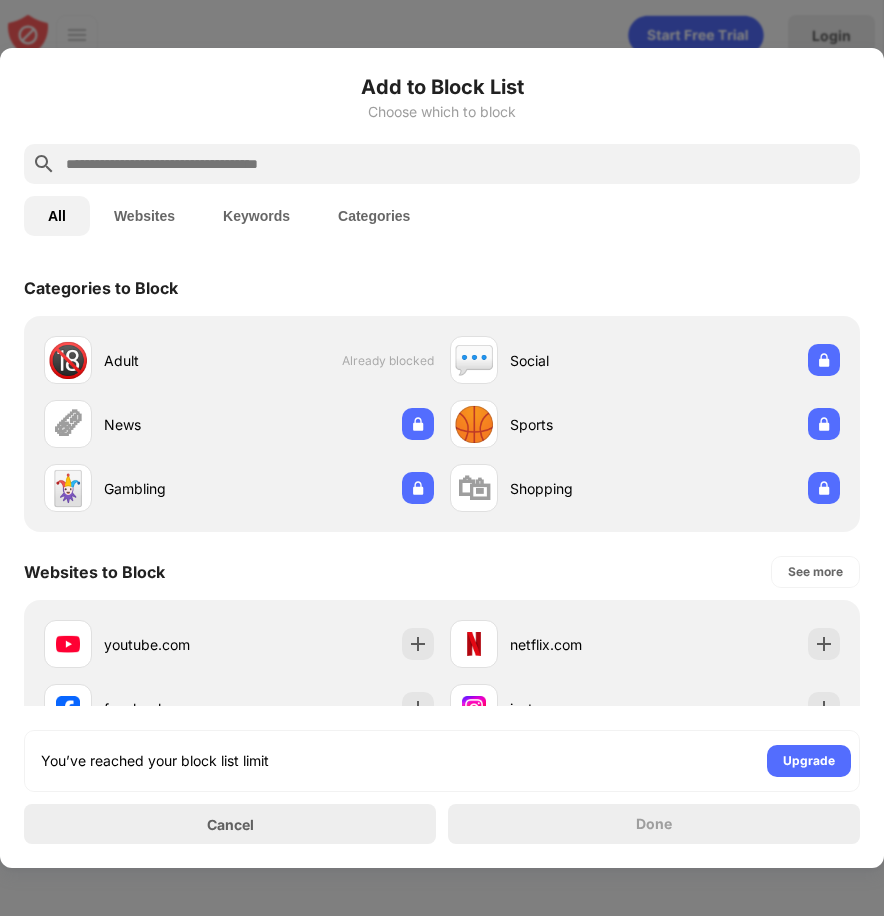 click at bounding box center [458, 164] 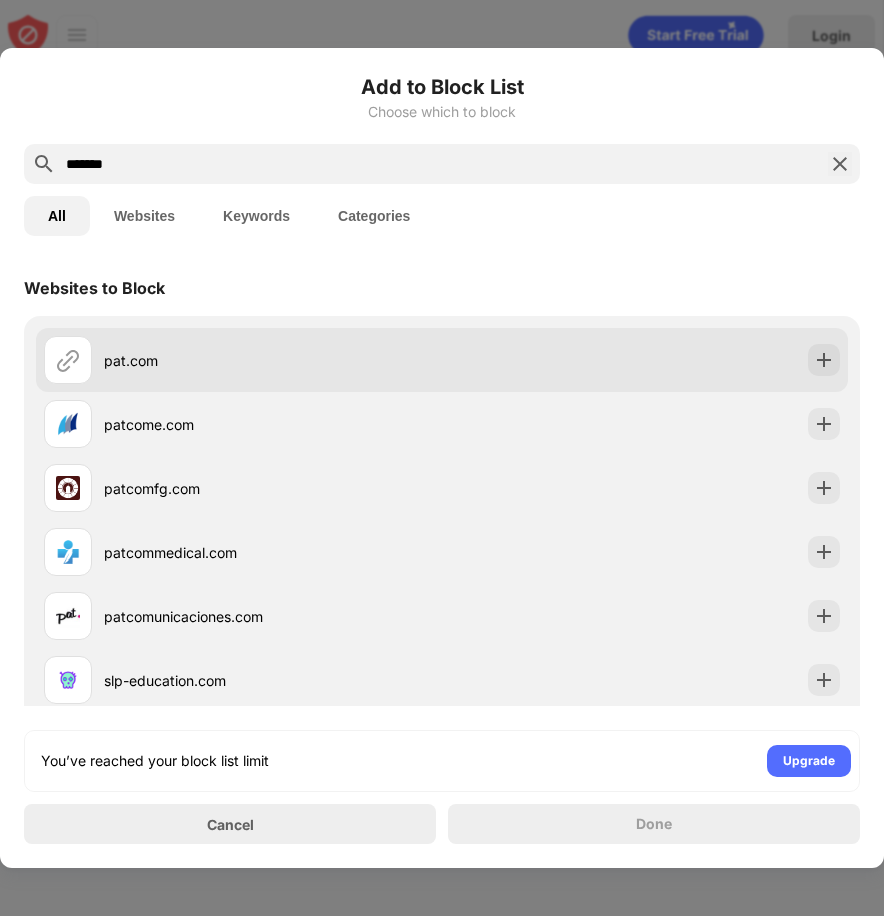 type on "*******" 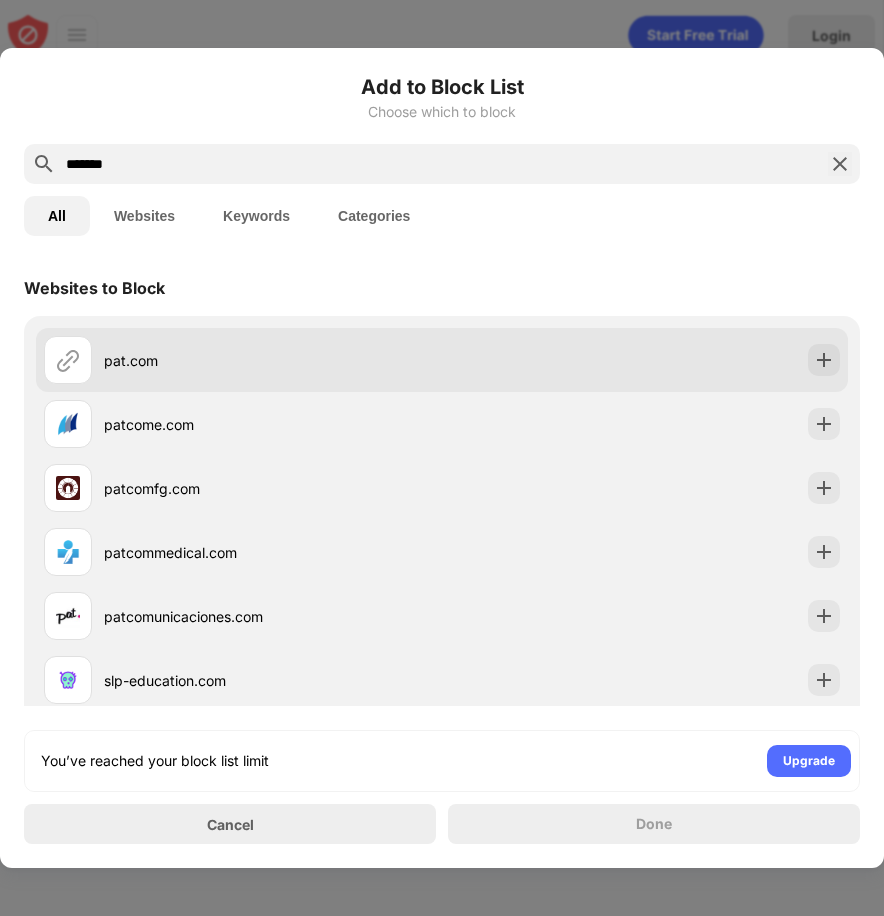 click on "pat.com" at bounding box center [442, 360] 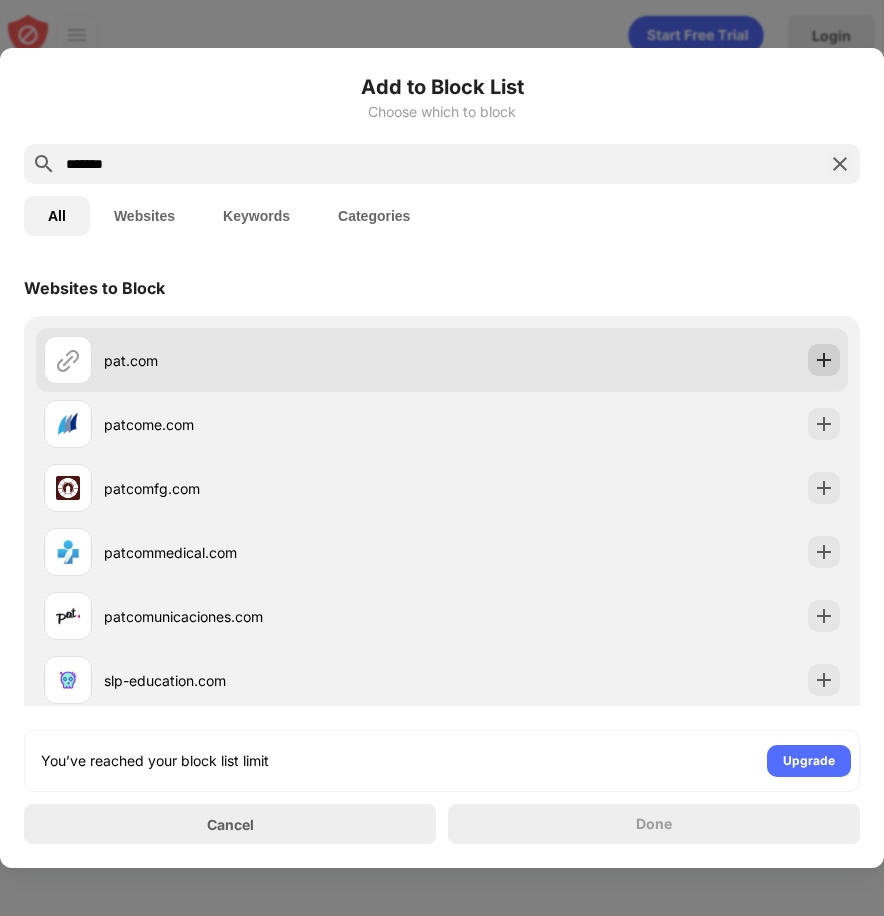 click at bounding box center [824, 360] 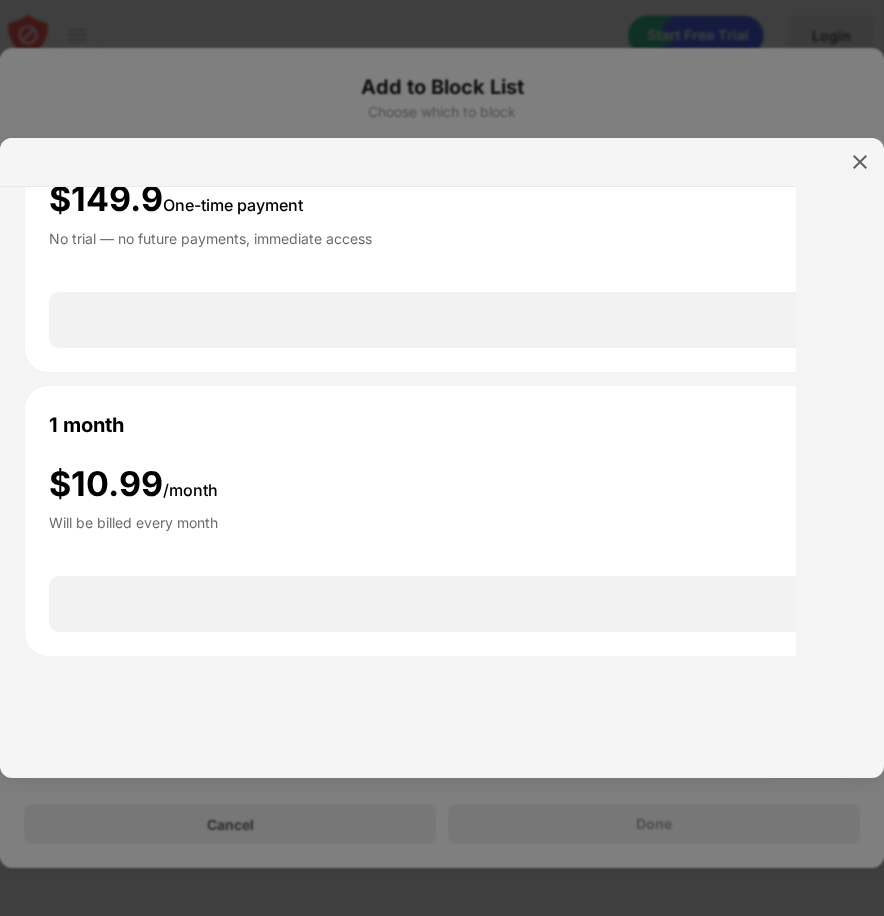 scroll, scrollTop: 0, scrollLeft: 0, axis: both 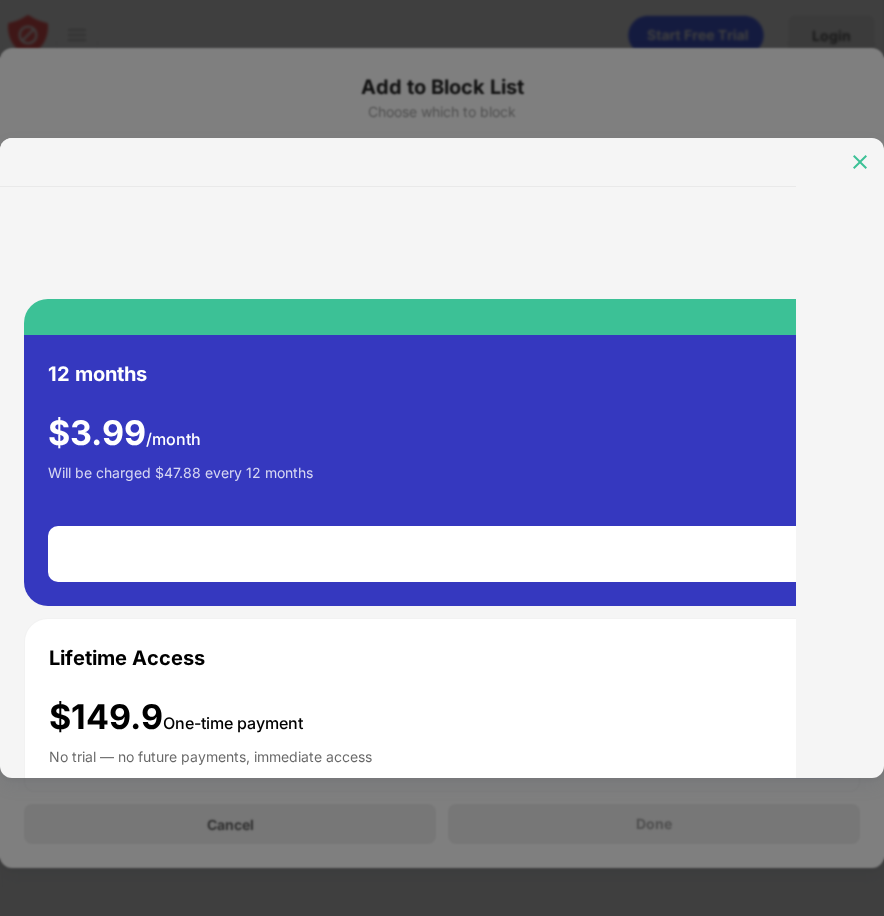 click at bounding box center (860, 162) 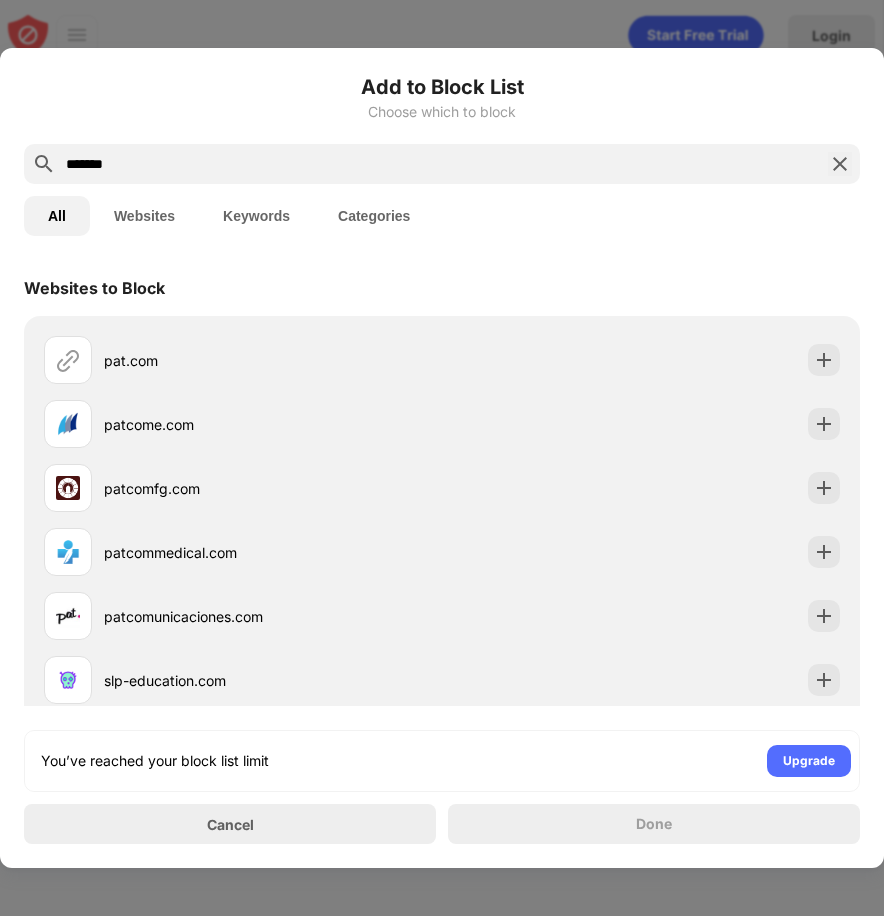 click on "Add to Block List" at bounding box center (442, 87) 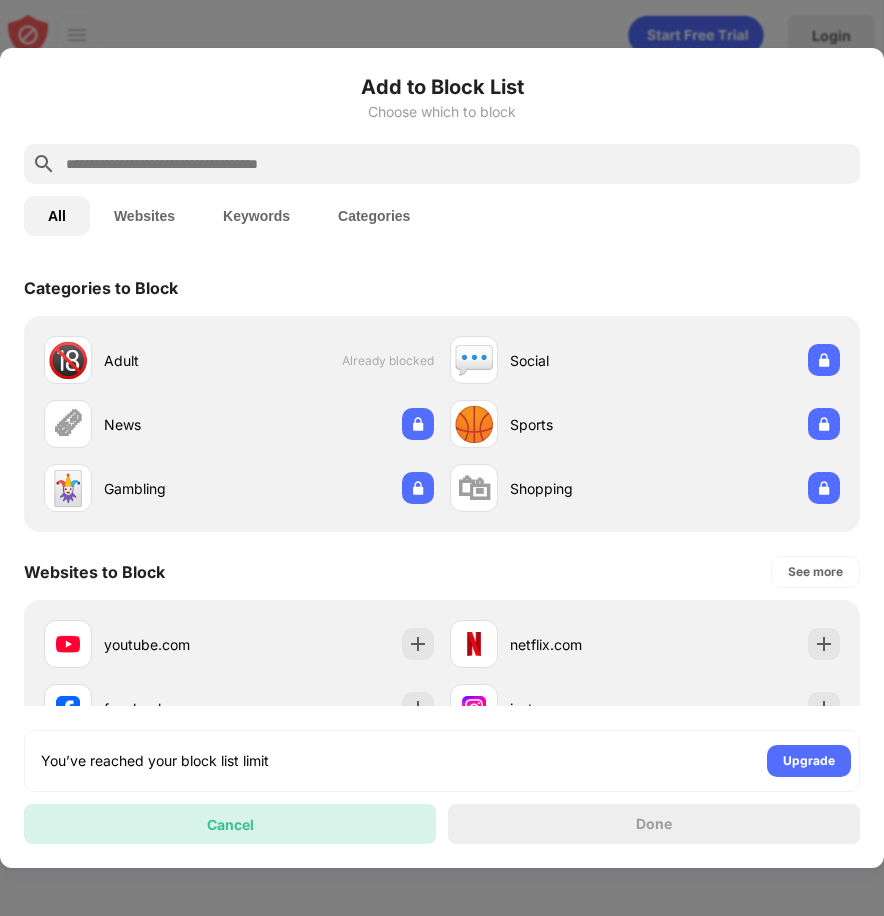 click on "Cancel" at bounding box center (230, 824) 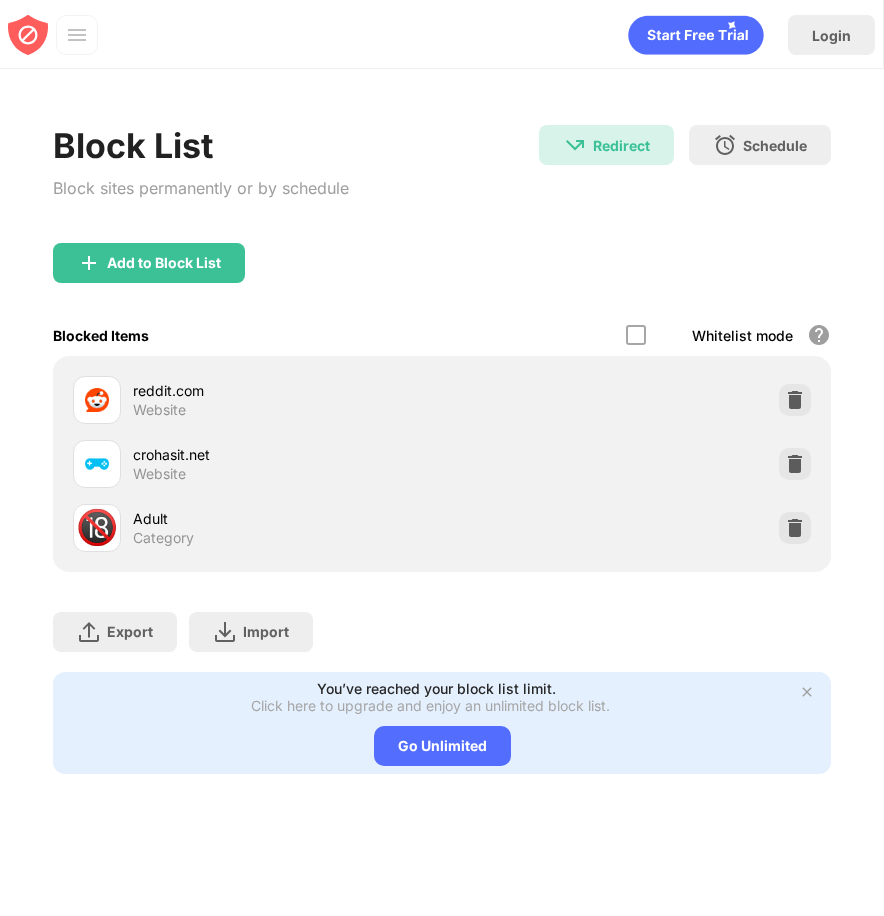 click on "reddit.com Website" at bounding box center [287, 399] 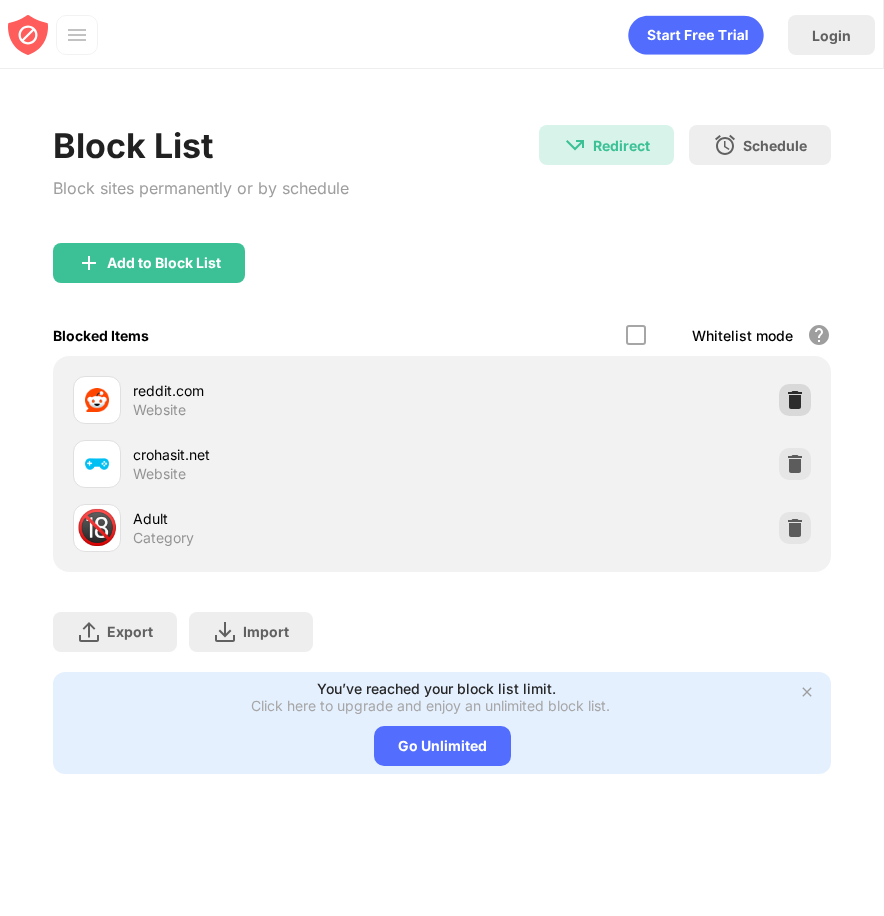 click at bounding box center [795, 400] 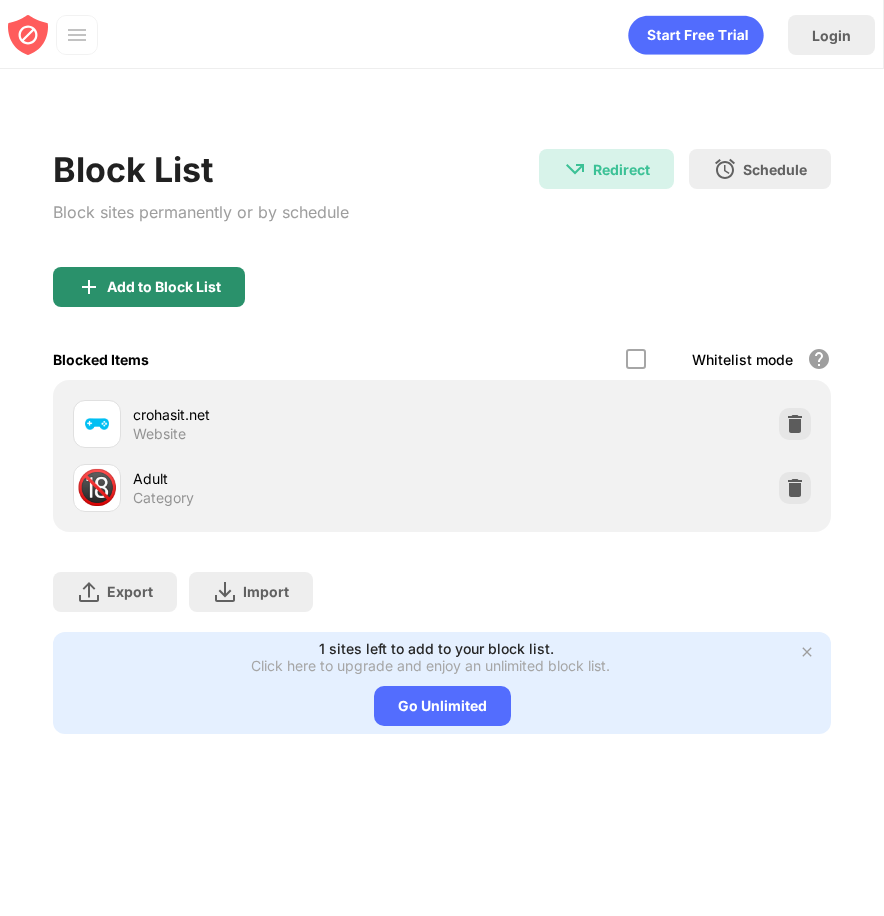 click on "Add to Block List" at bounding box center (164, 287) 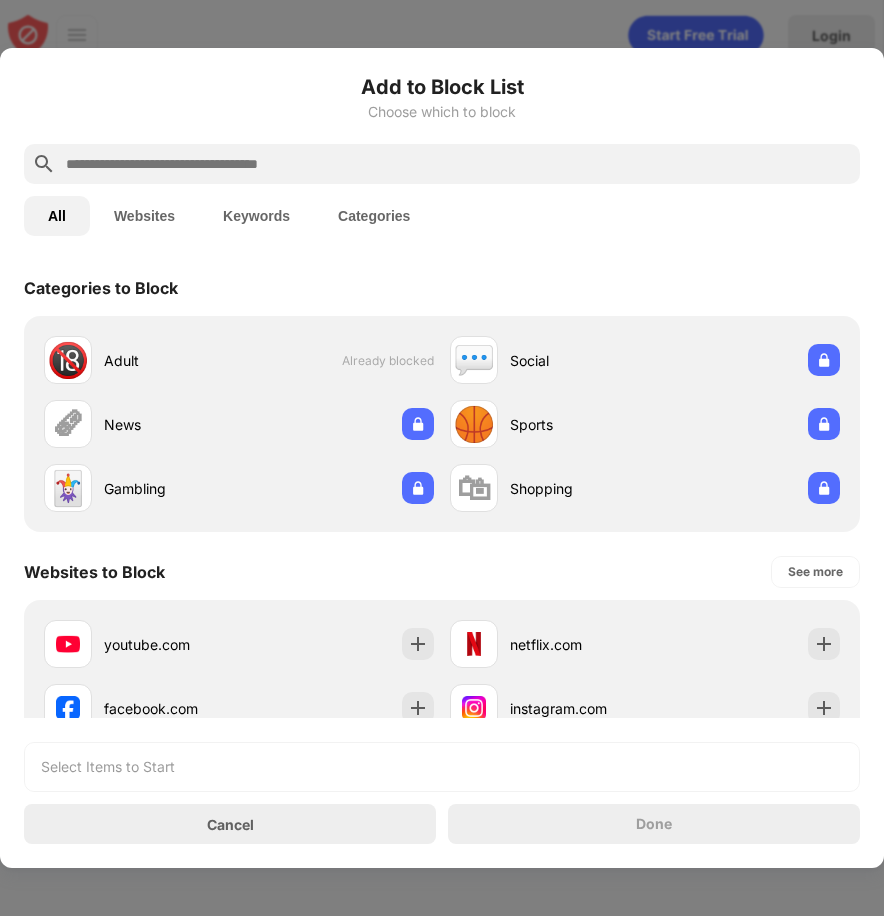 click at bounding box center [458, 164] 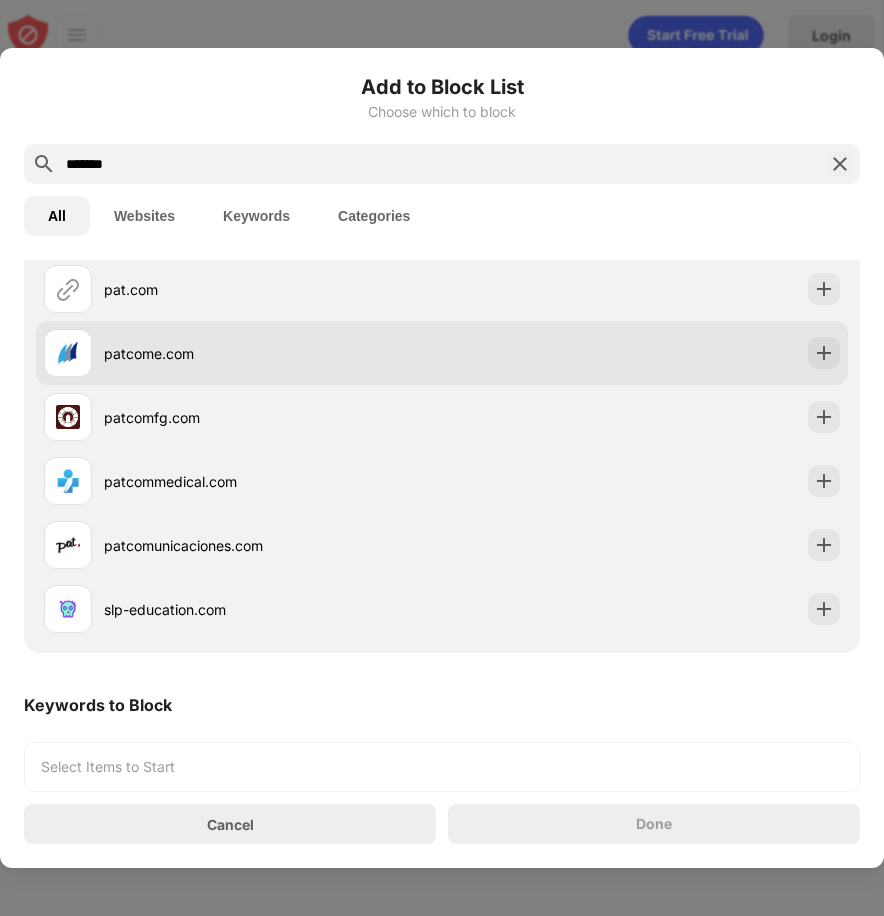 scroll, scrollTop: 0, scrollLeft: 0, axis: both 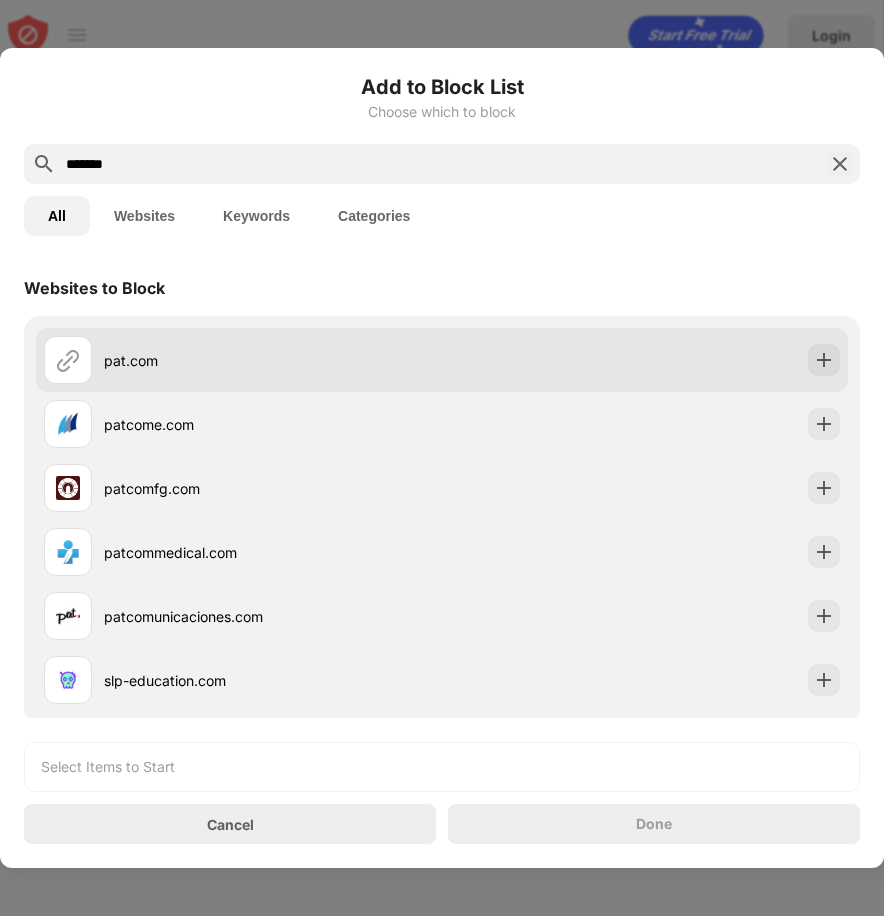type on "*******" 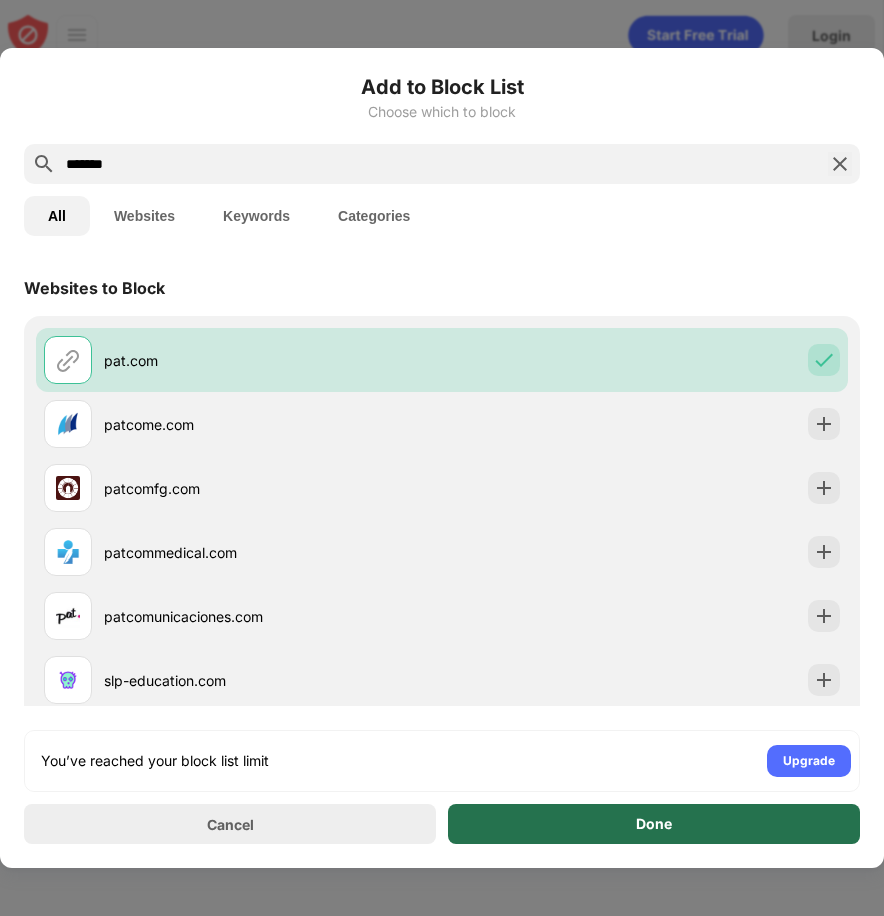 click on "Done" at bounding box center [654, 824] 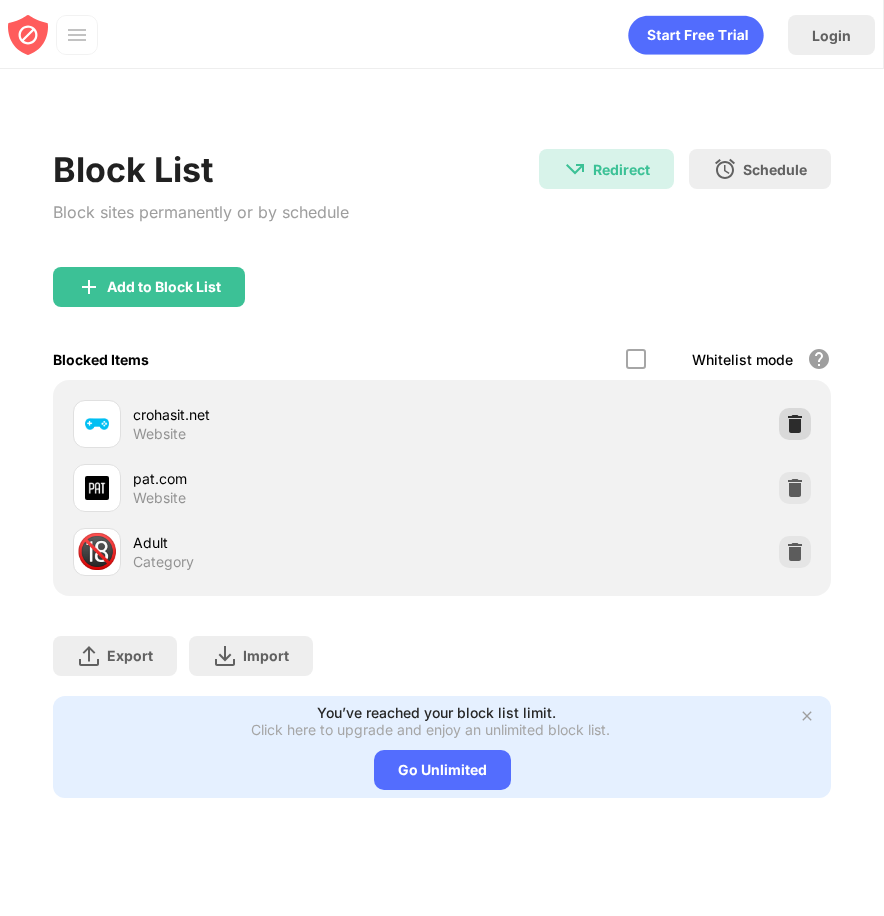 click at bounding box center [795, 424] 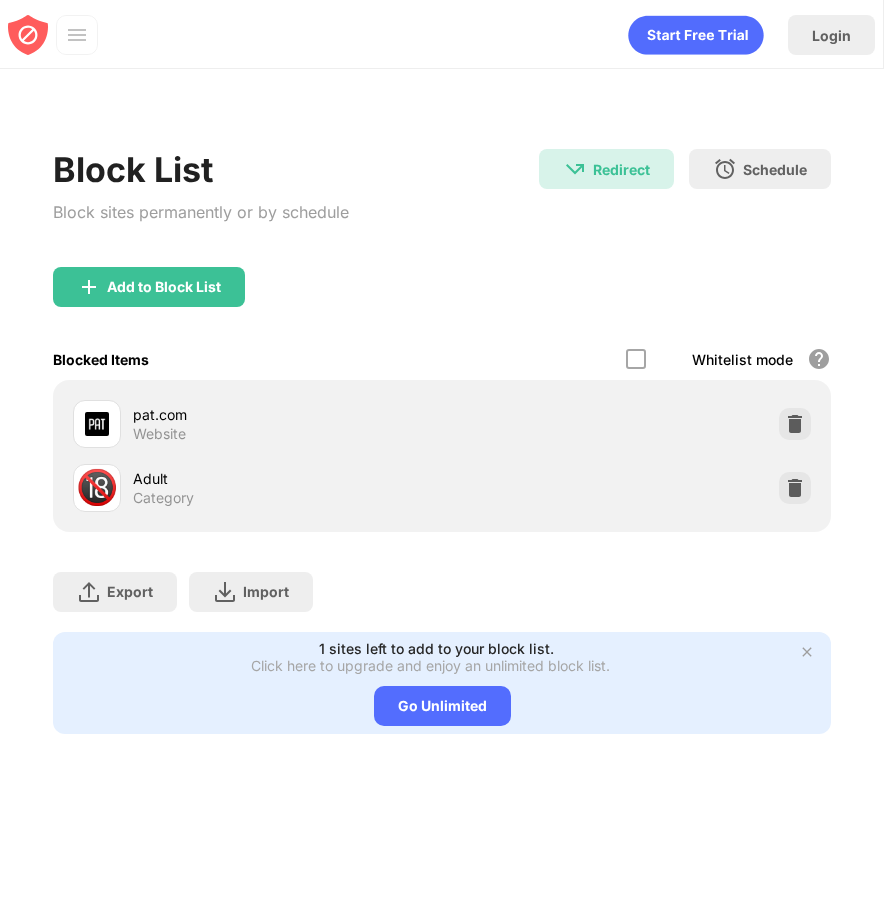 click on "Add to Block List" at bounding box center [164, 287] 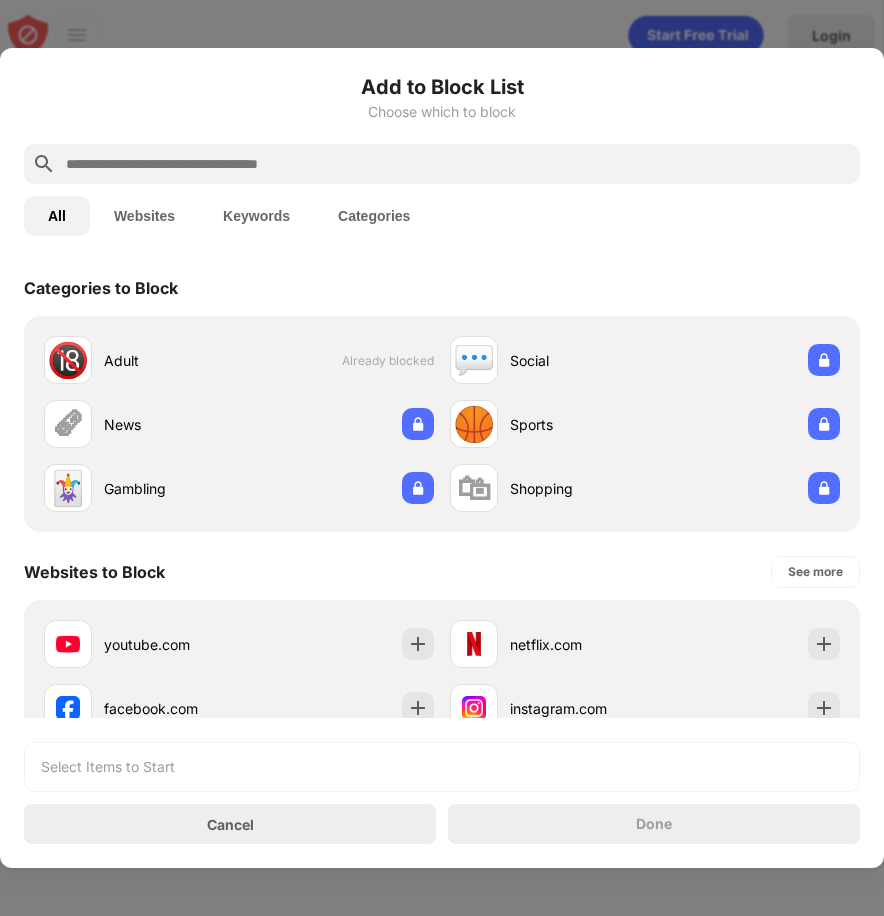 click at bounding box center (458, 164) 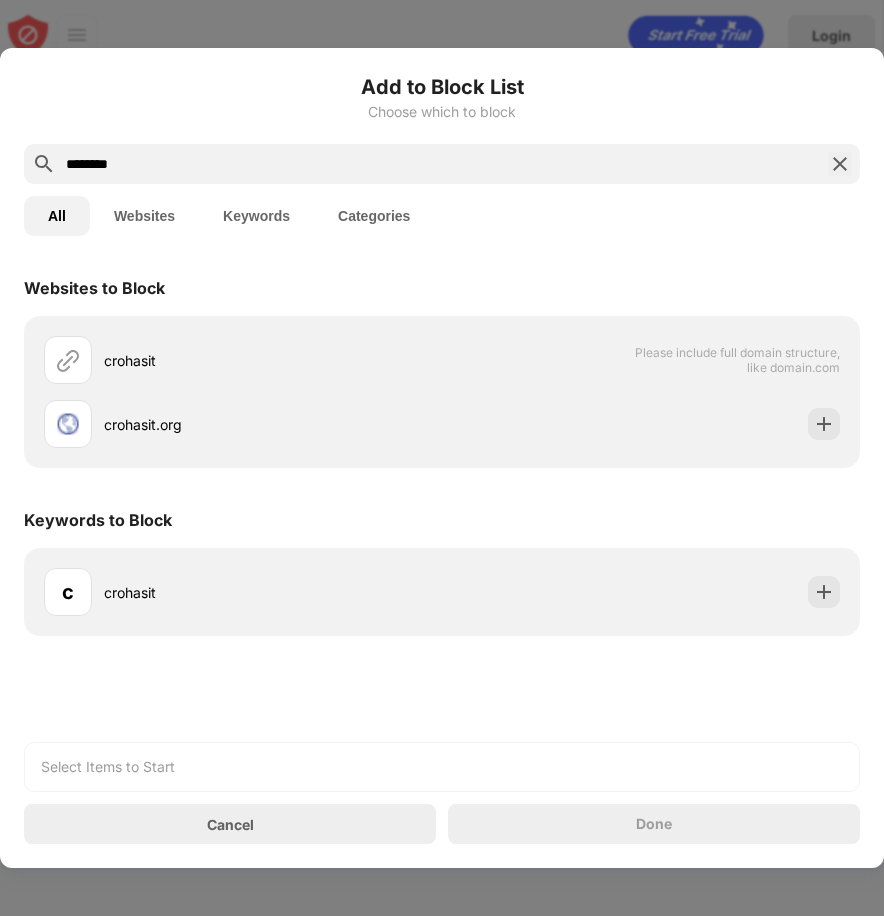 type on "********" 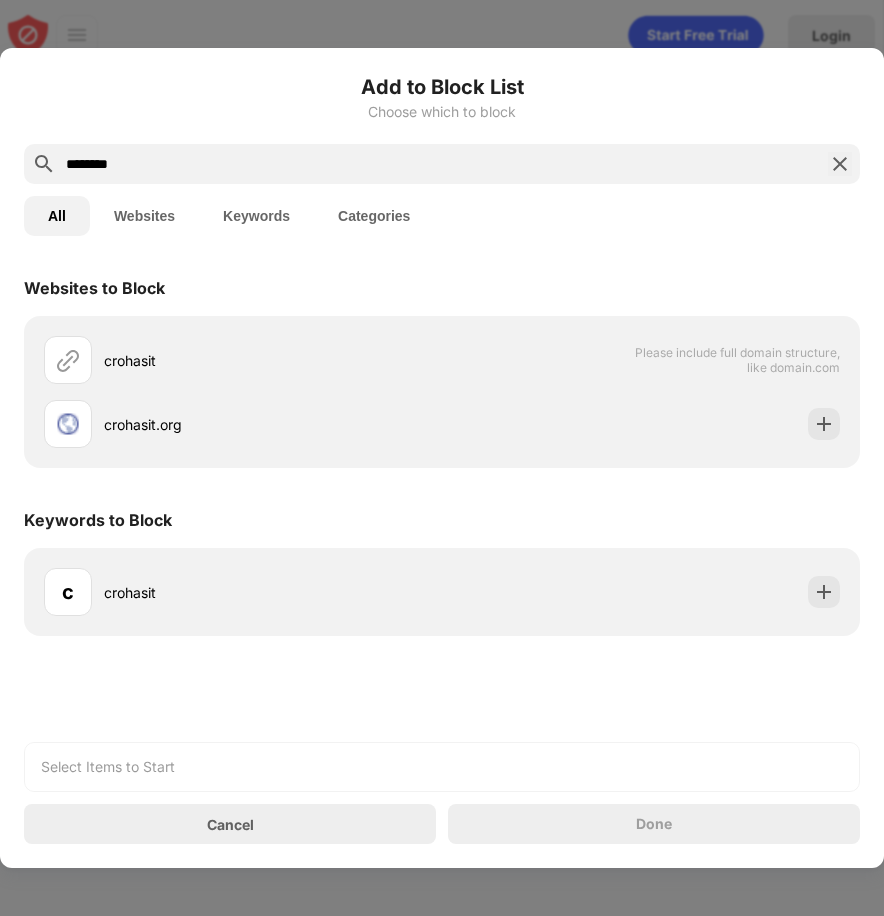 click at bounding box center [840, 164] 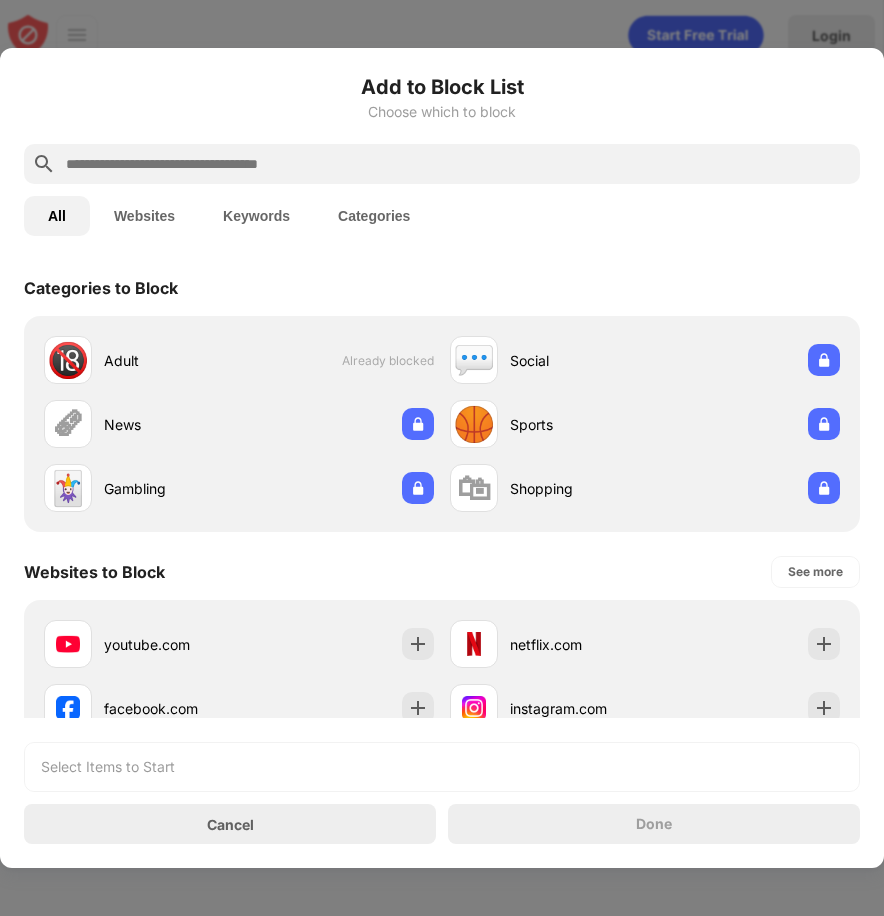 click at bounding box center [442, 164] 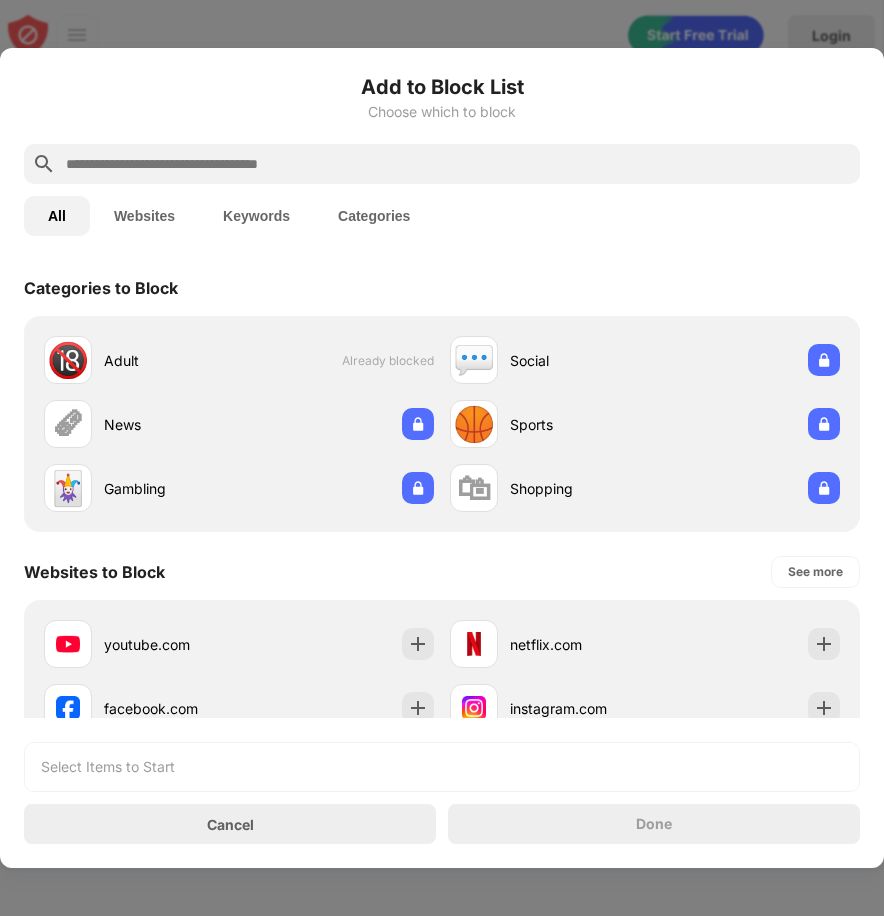 click at bounding box center (458, 164) 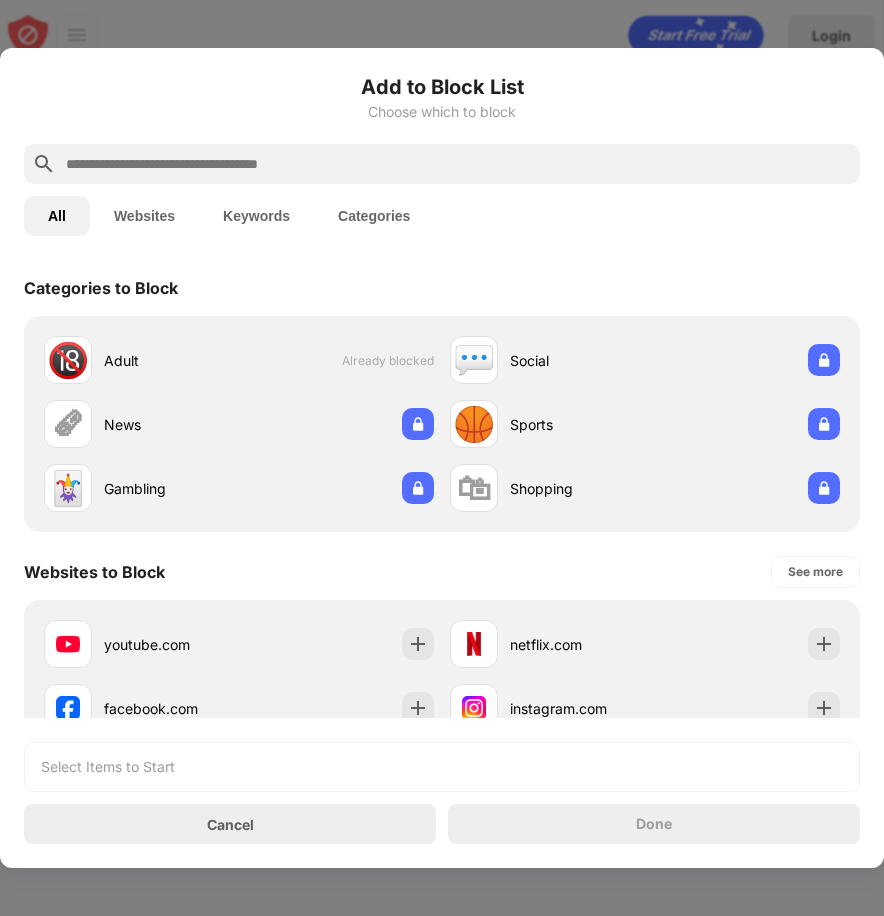 paste on "**********" 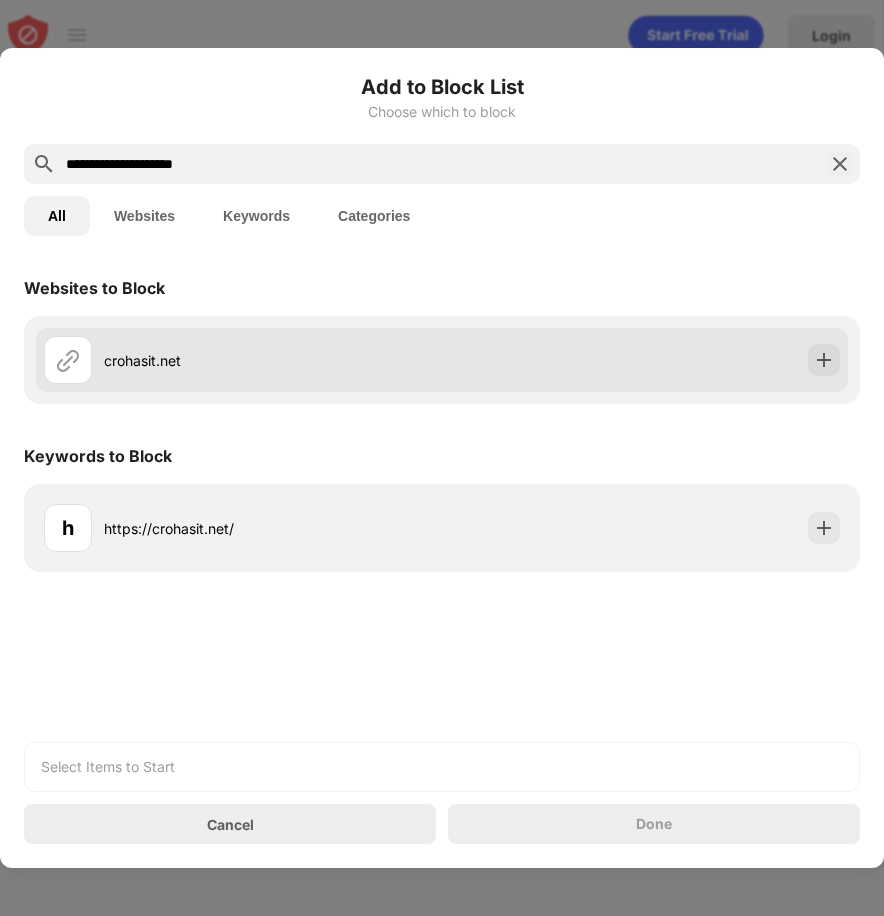 type on "**********" 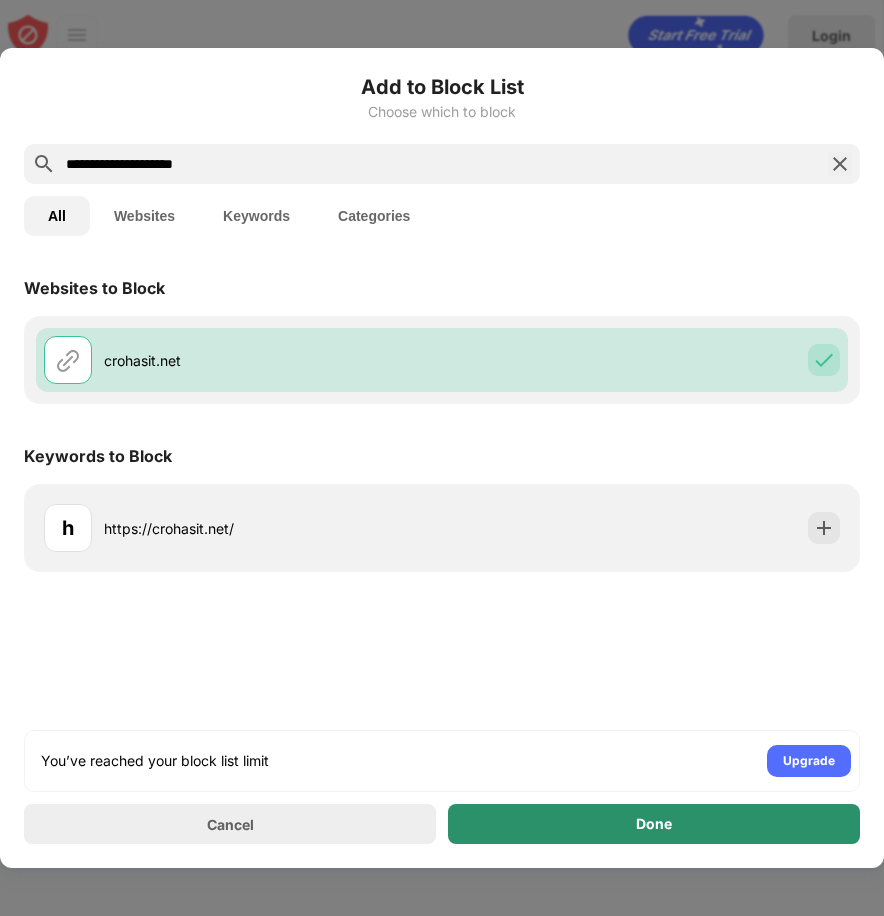 click on "Done" at bounding box center (654, 824) 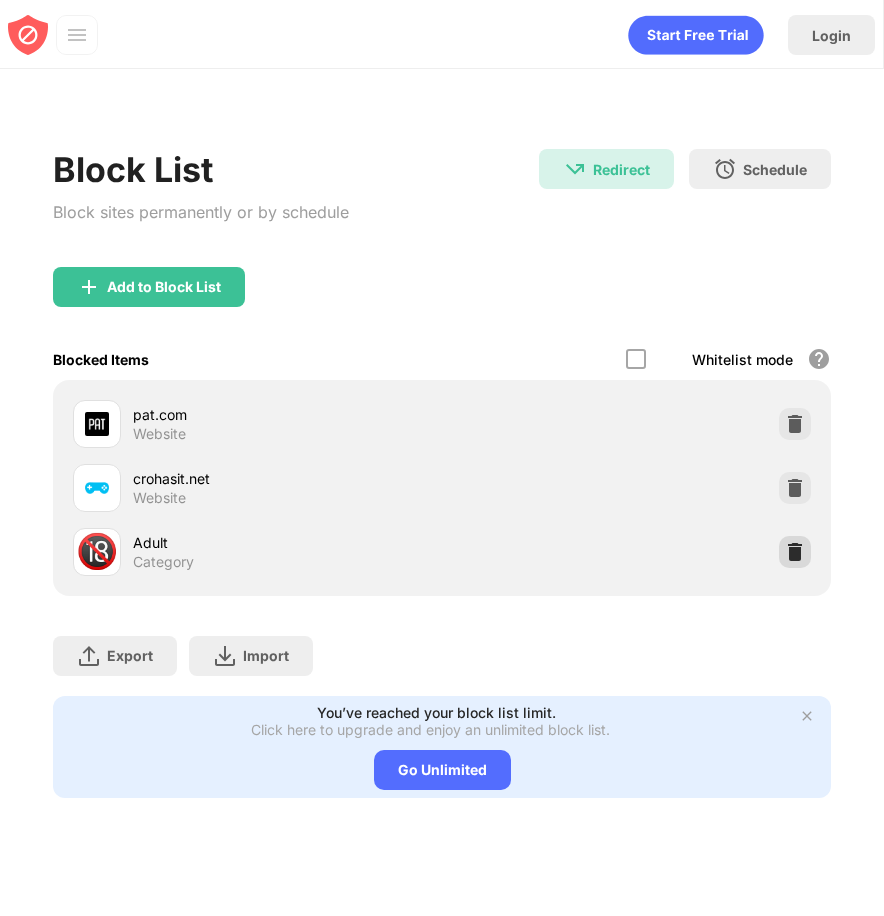 click at bounding box center [795, 552] 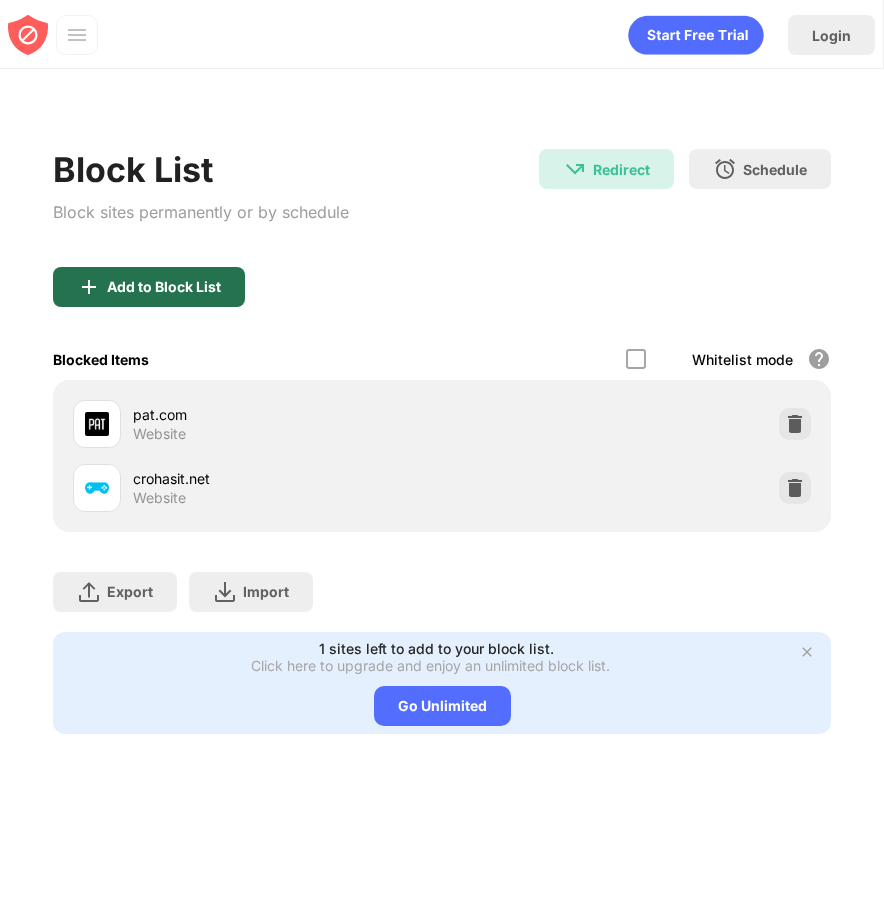 click on "Add to Block List" at bounding box center (164, 287) 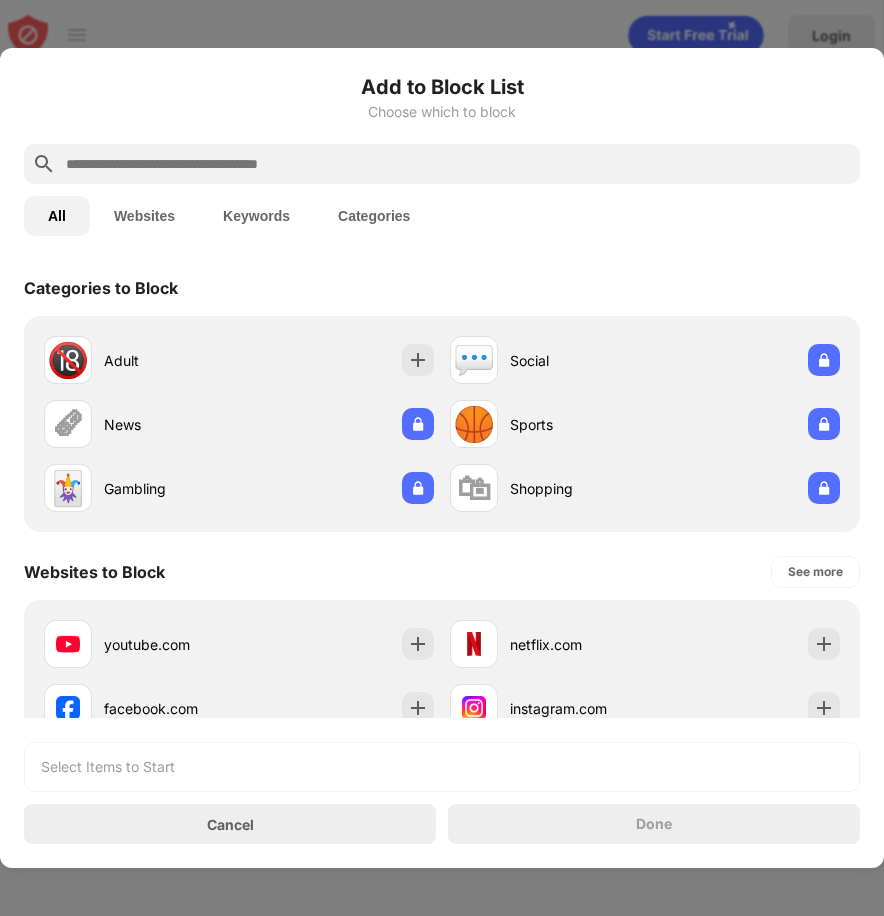 click on "Add to Block List Choose which to block" at bounding box center [442, 108] 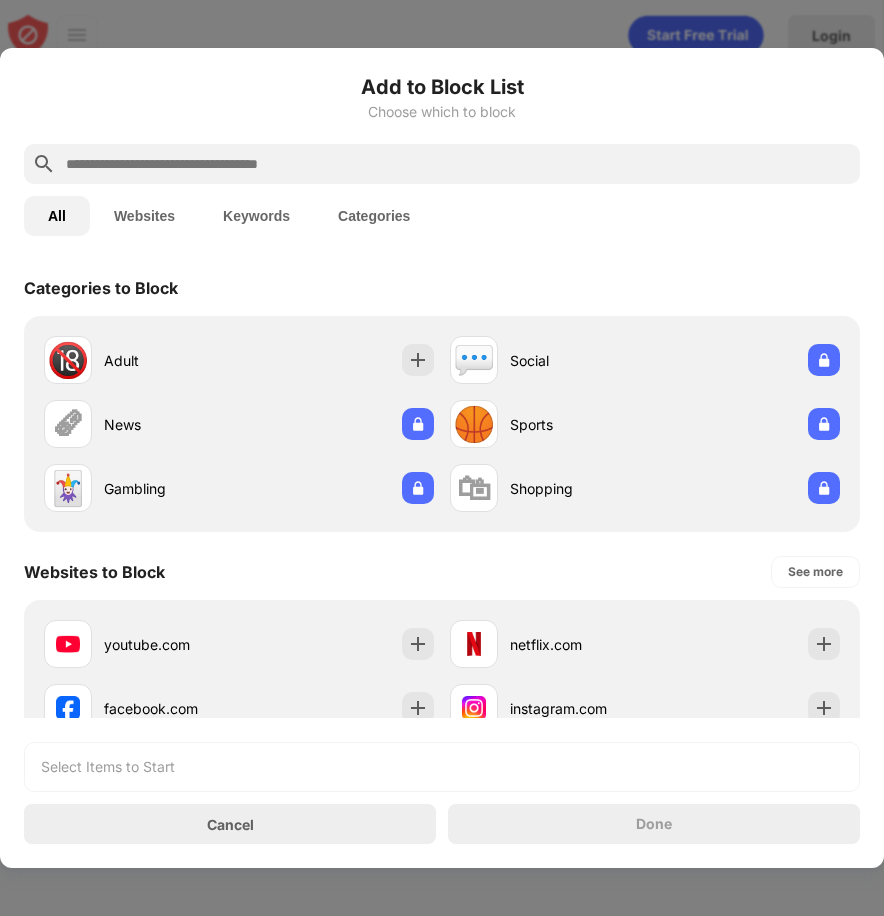 click at bounding box center (458, 164) 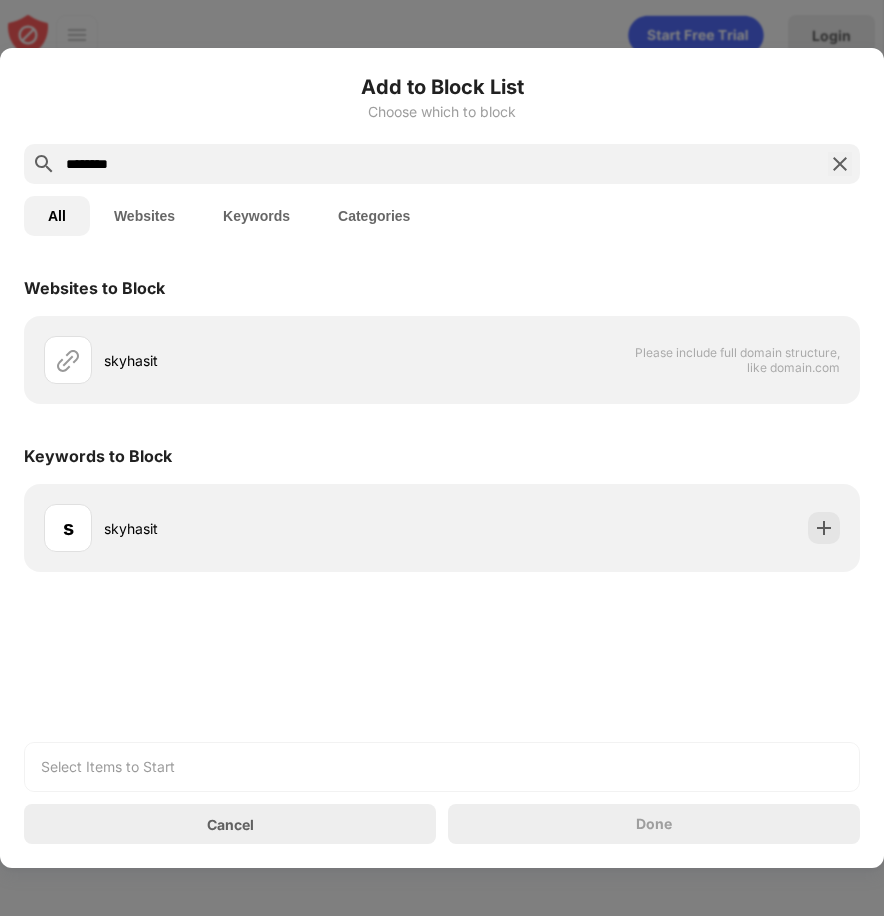 type on "********" 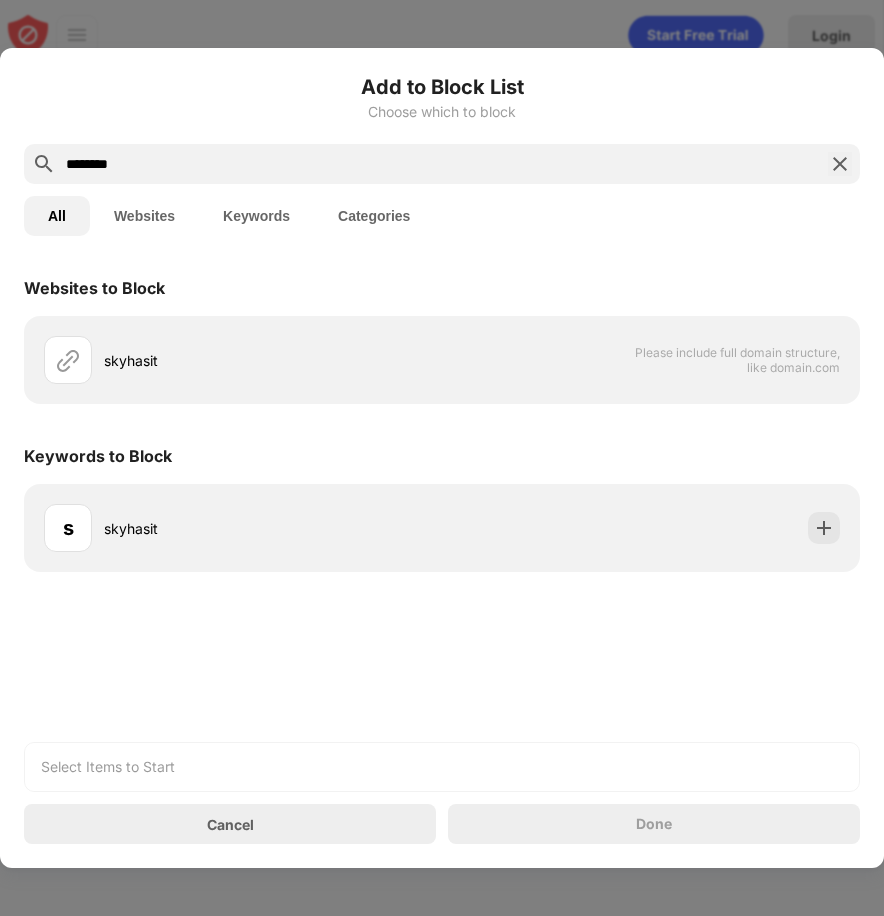 click on "********" at bounding box center (442, 164) 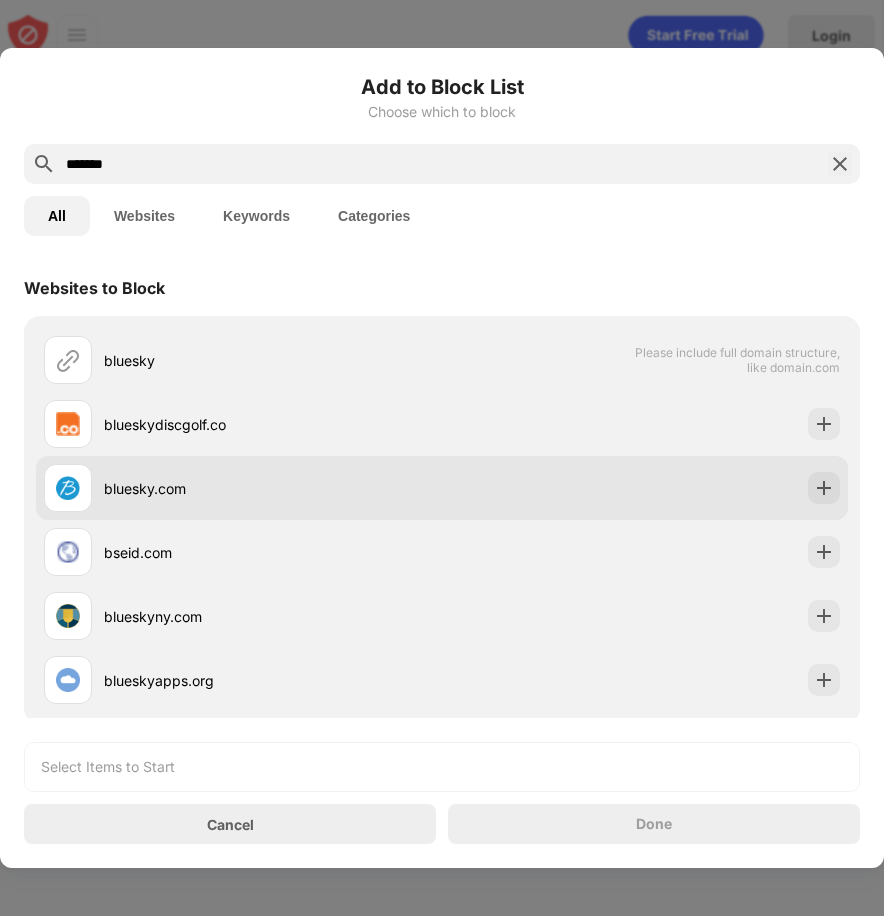 type on "*******" 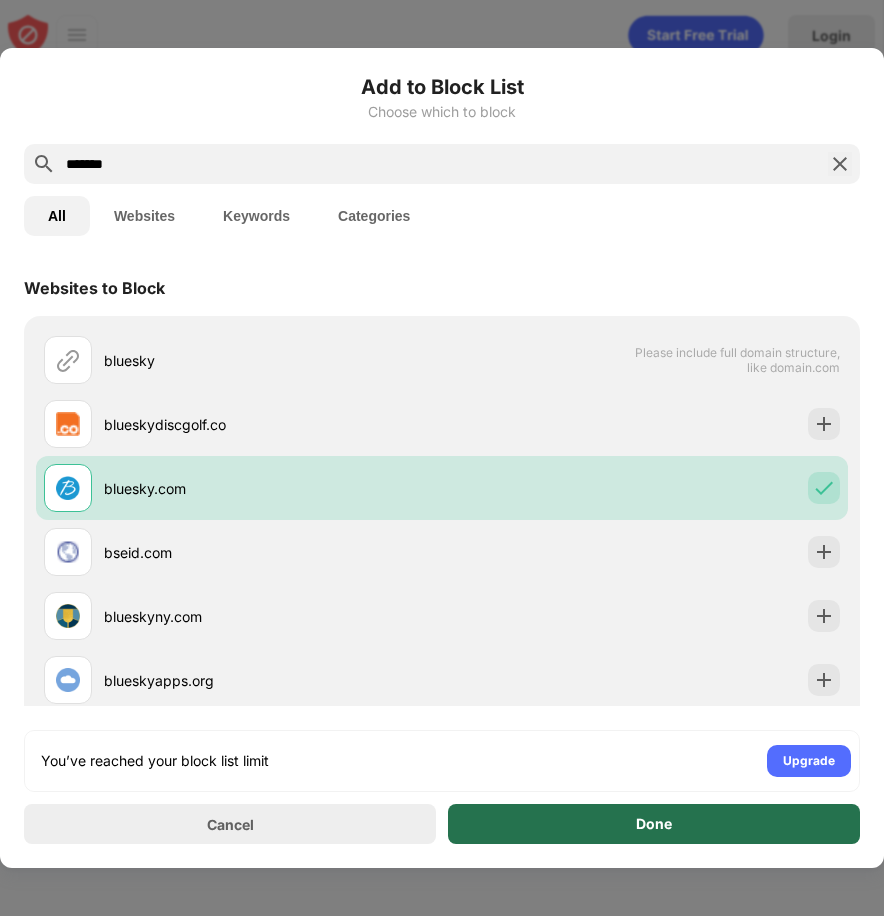 click on "Done" at bounding box center (654, 824) 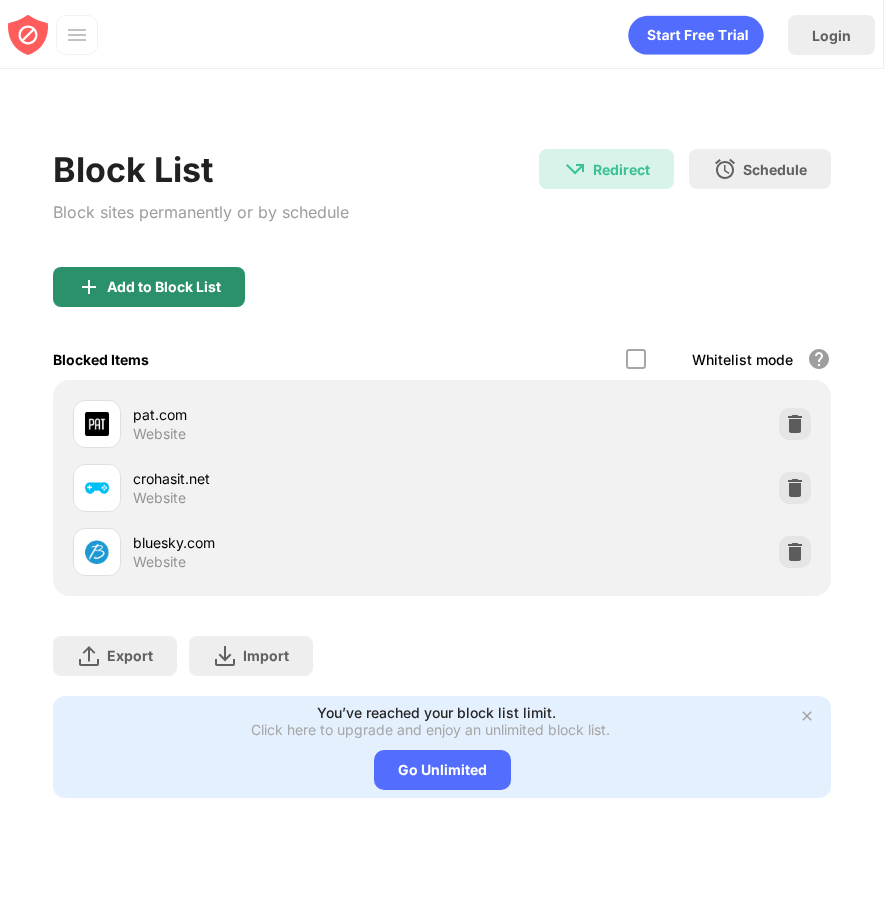 click on "Add to Block List" at bounding box center [164, 287] 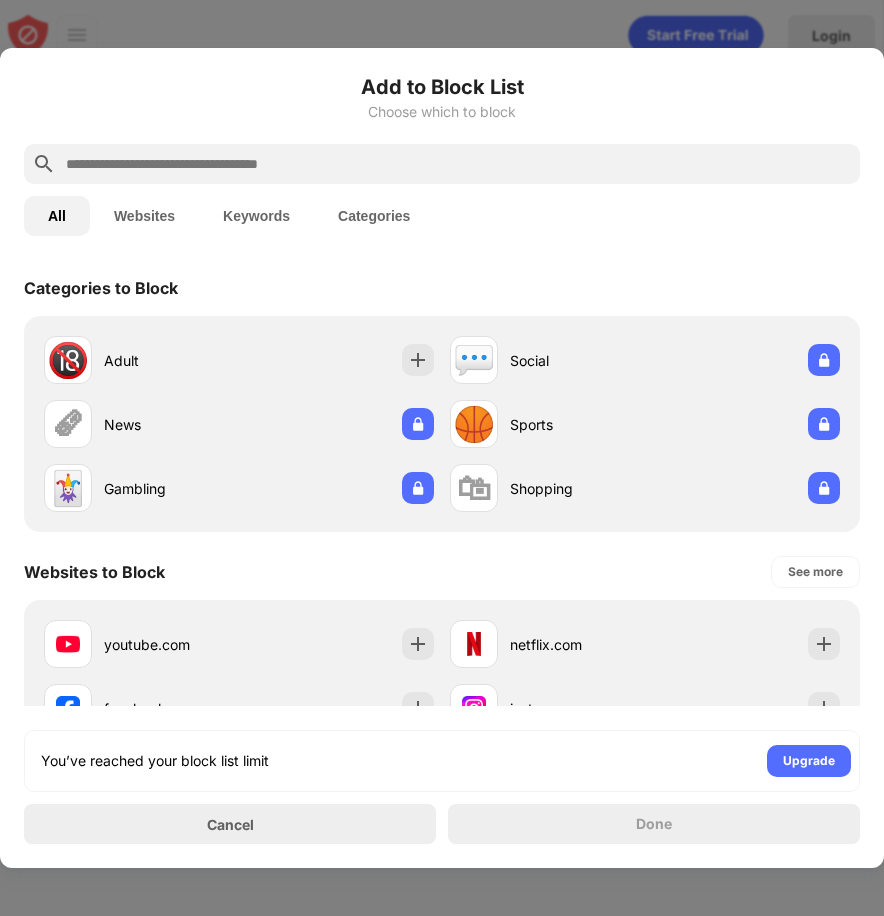 click at bounding box center [458, 164] 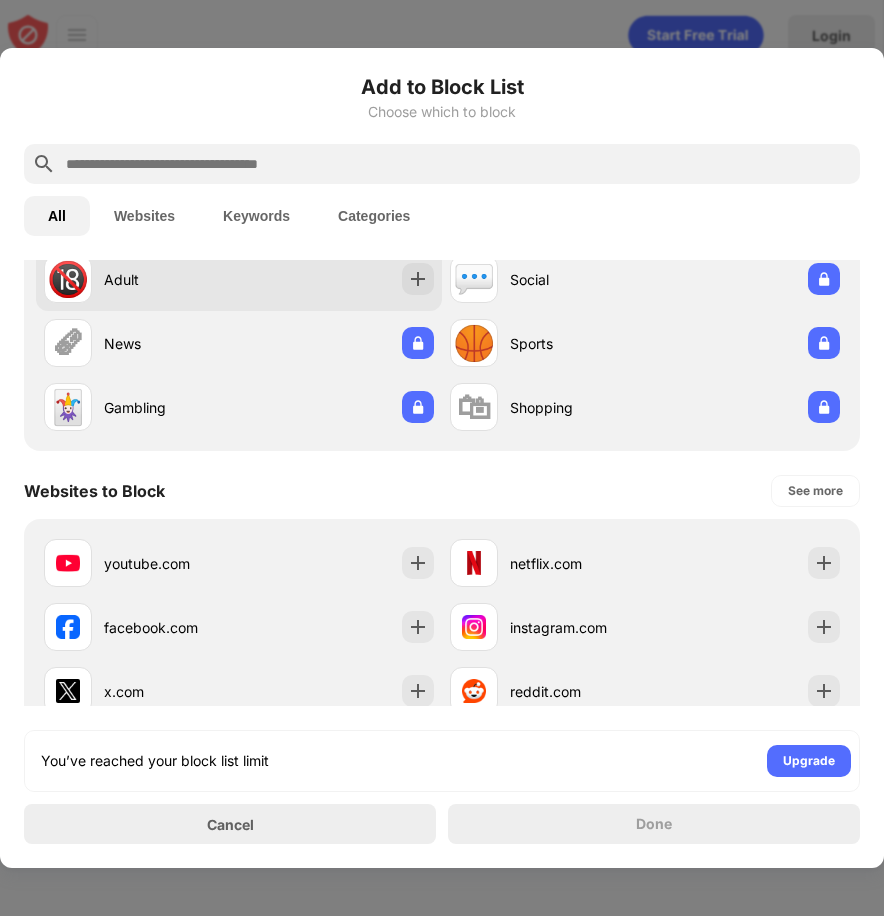 scroll, scrollTop: 0, scrollLeft: 0, axis: both 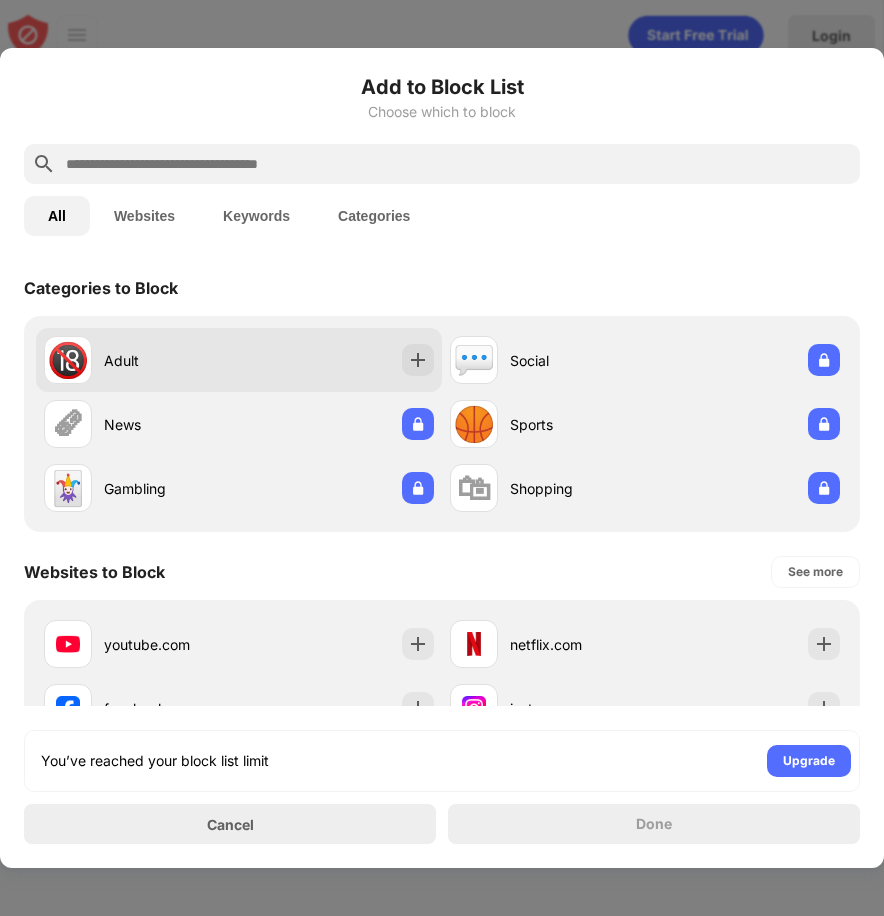 click on "🔞 Adult" at bounding box center [239, 360] 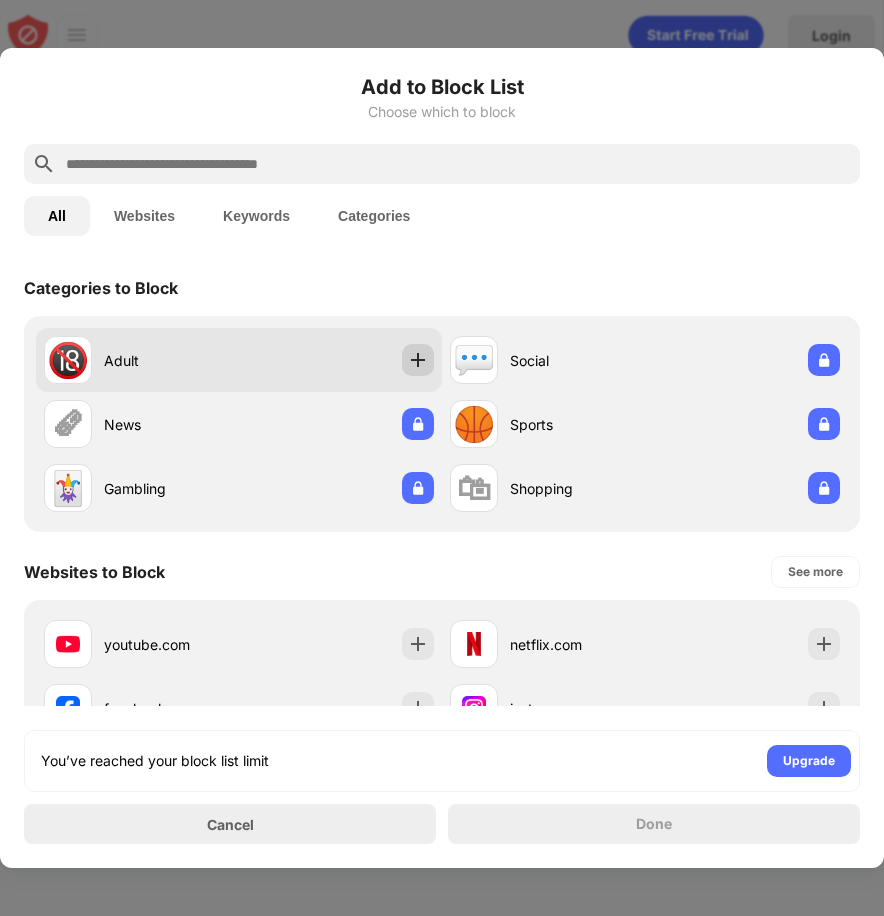 click at bounding box center [418, 360] 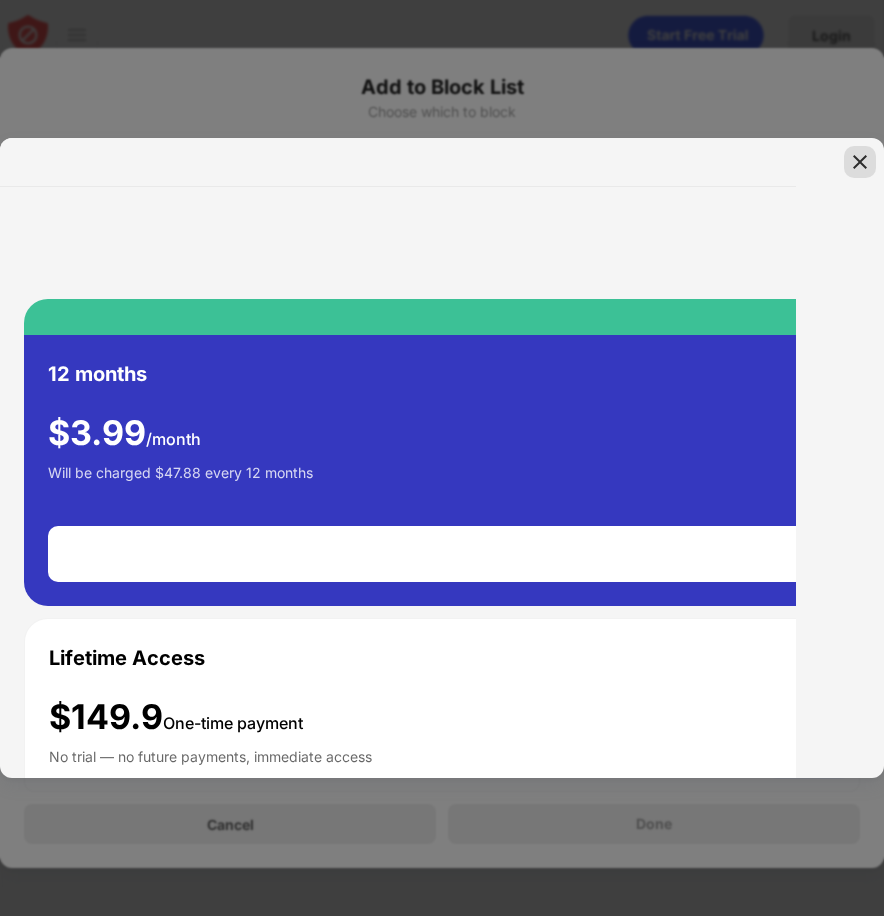 click at bounding box center [860, 162] 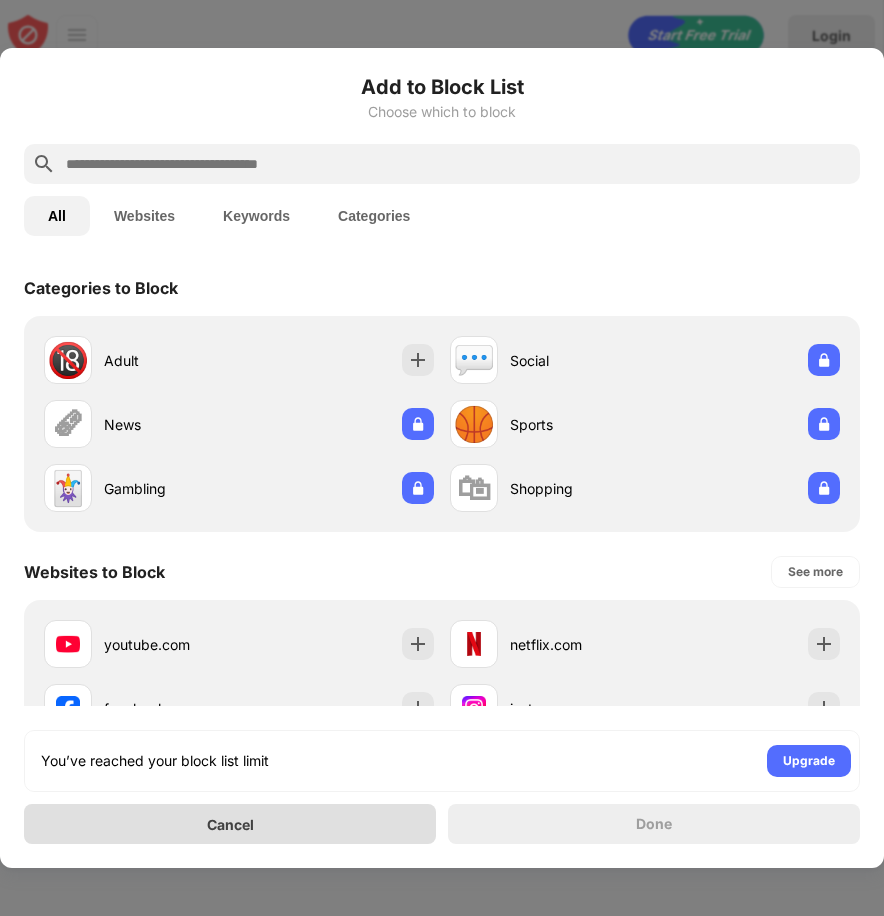 click on "Cancel" at bounding box center (230, 824) 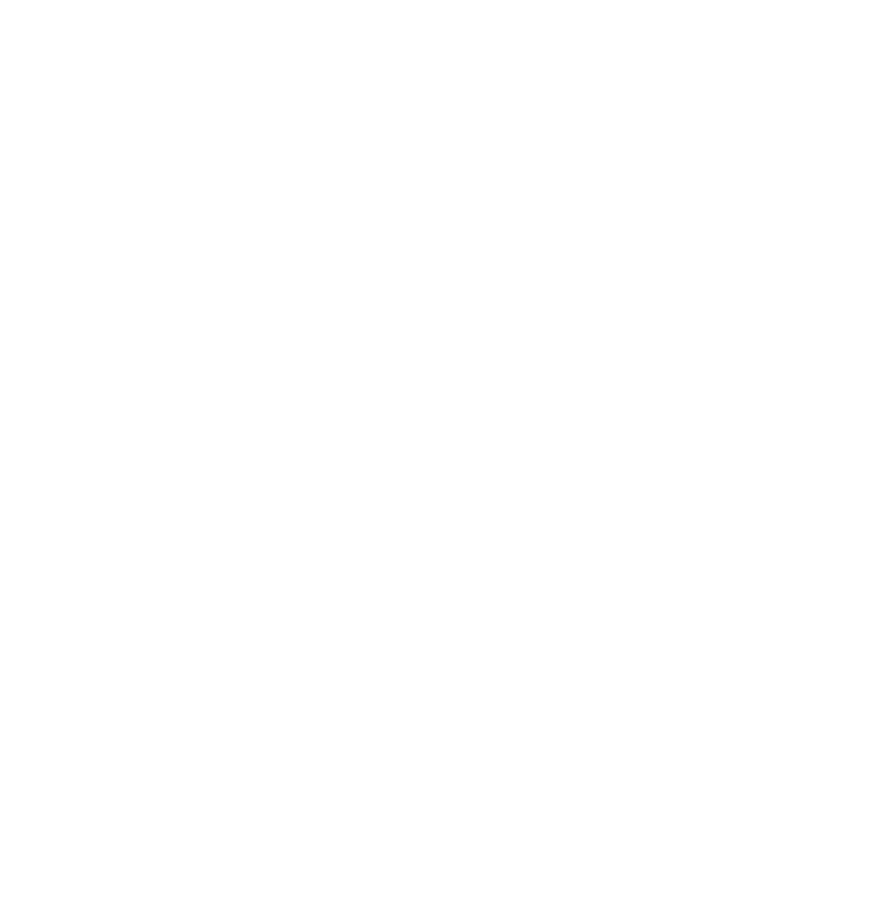 scroll, scrollTop: 0, scrollLeft: 0, axis: both 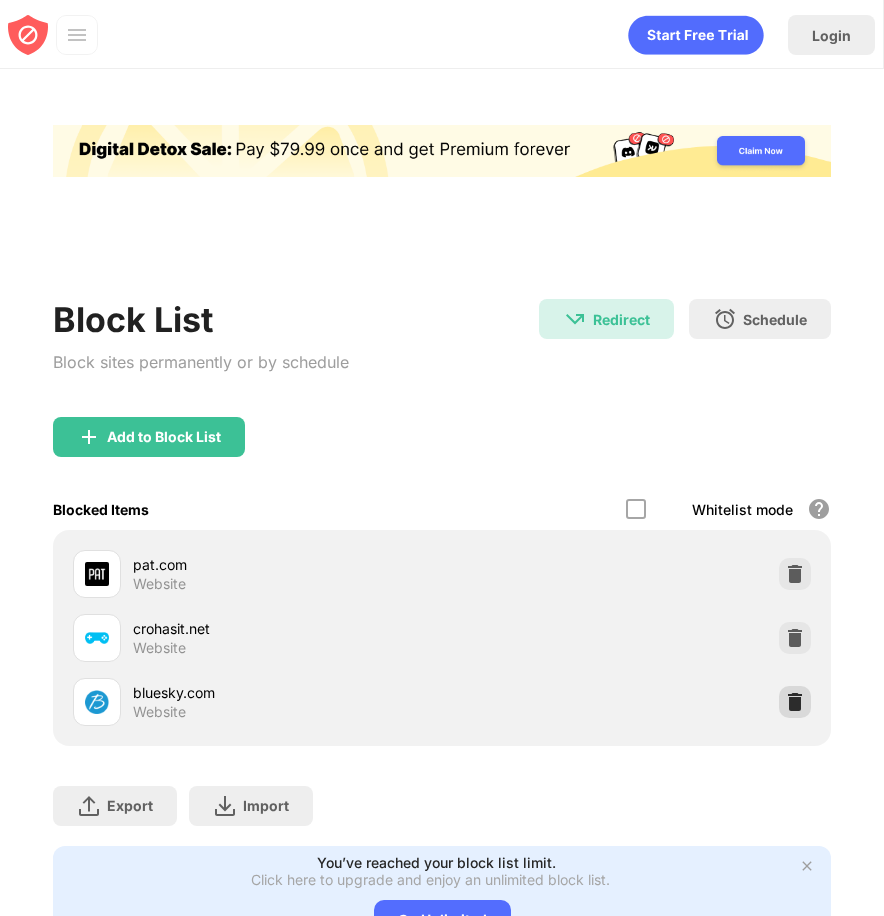 click at bounding box center [795, 702] 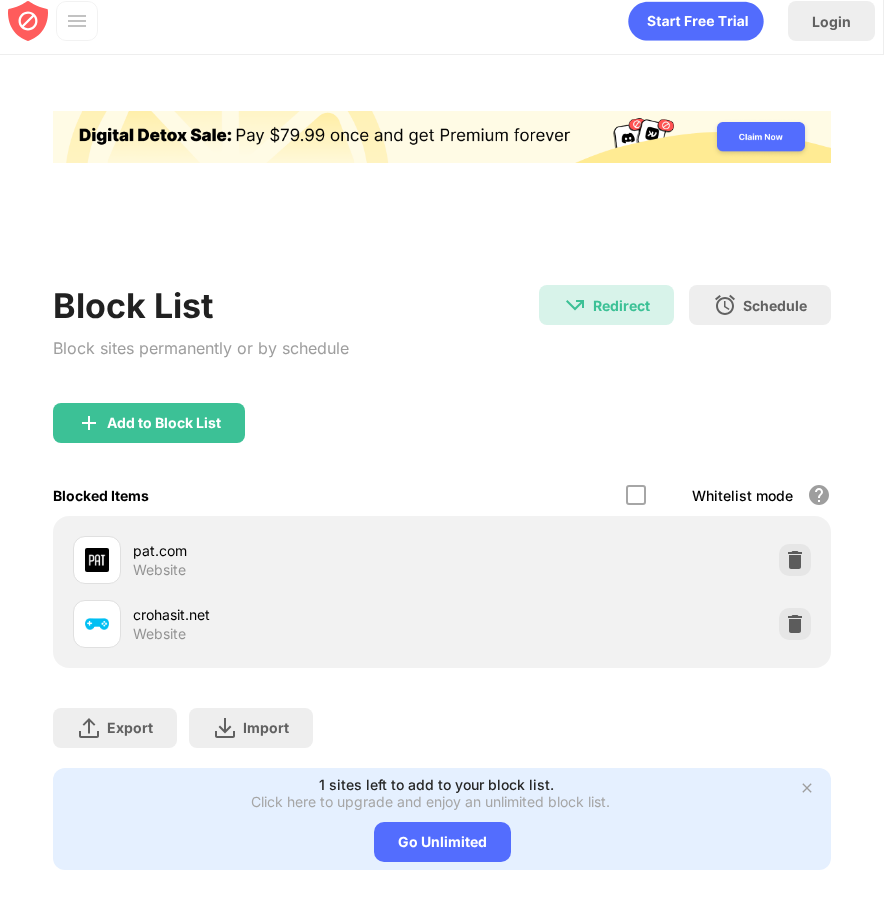 scroll, scrollTop: 39, scrollLeft: 0, axis: vertical 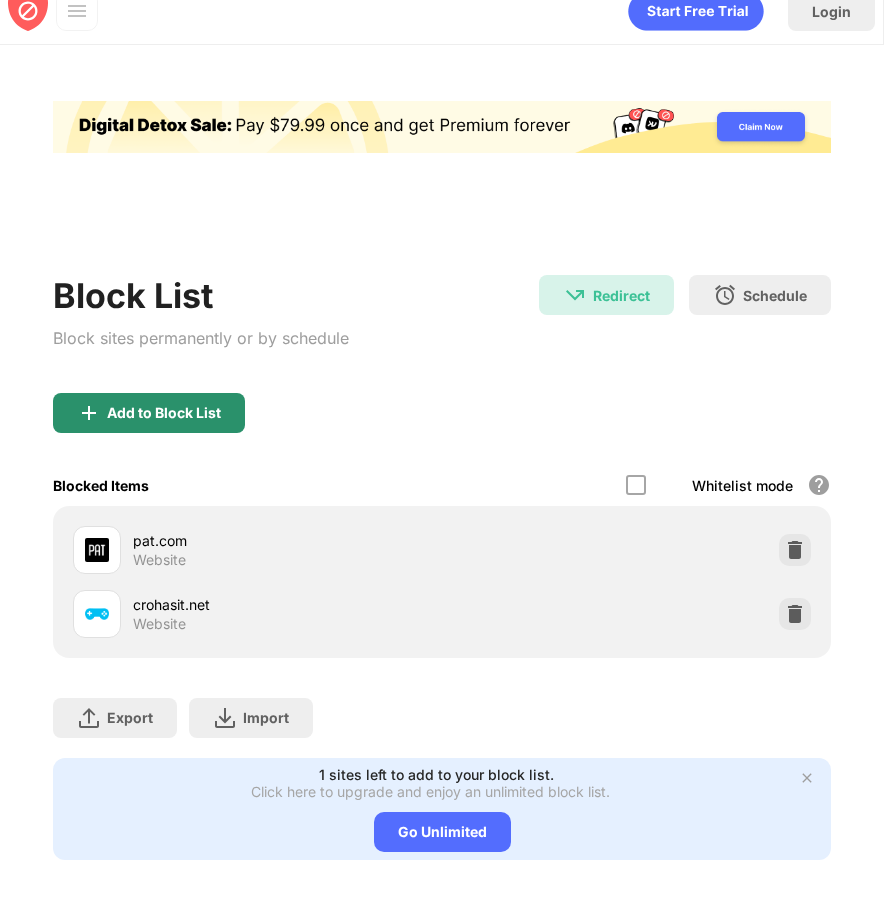 click on "Add to Block List" at bounding box center [164, 413] 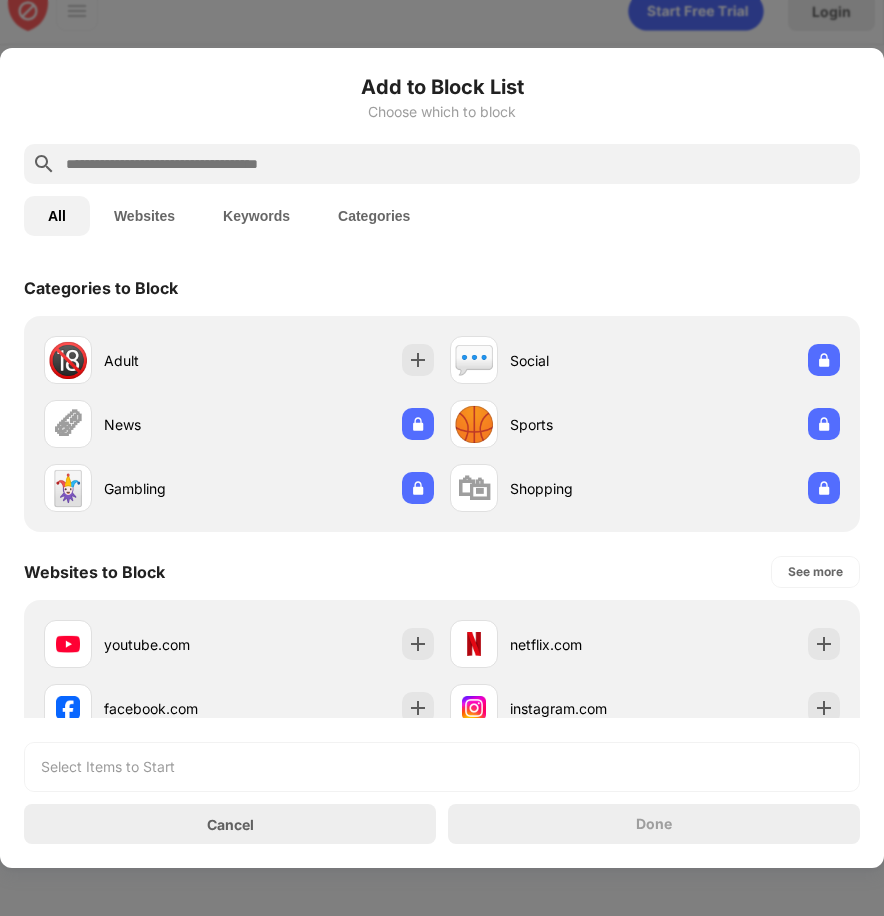 click at bounding box center [458, 164] 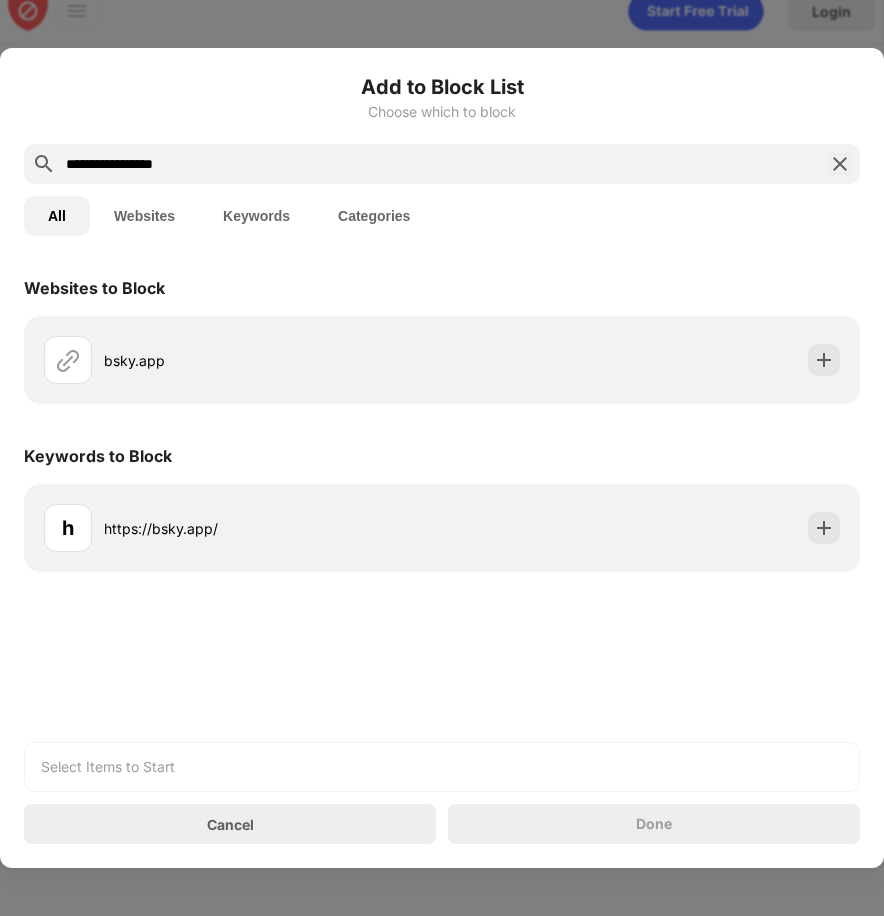 type on "**********" 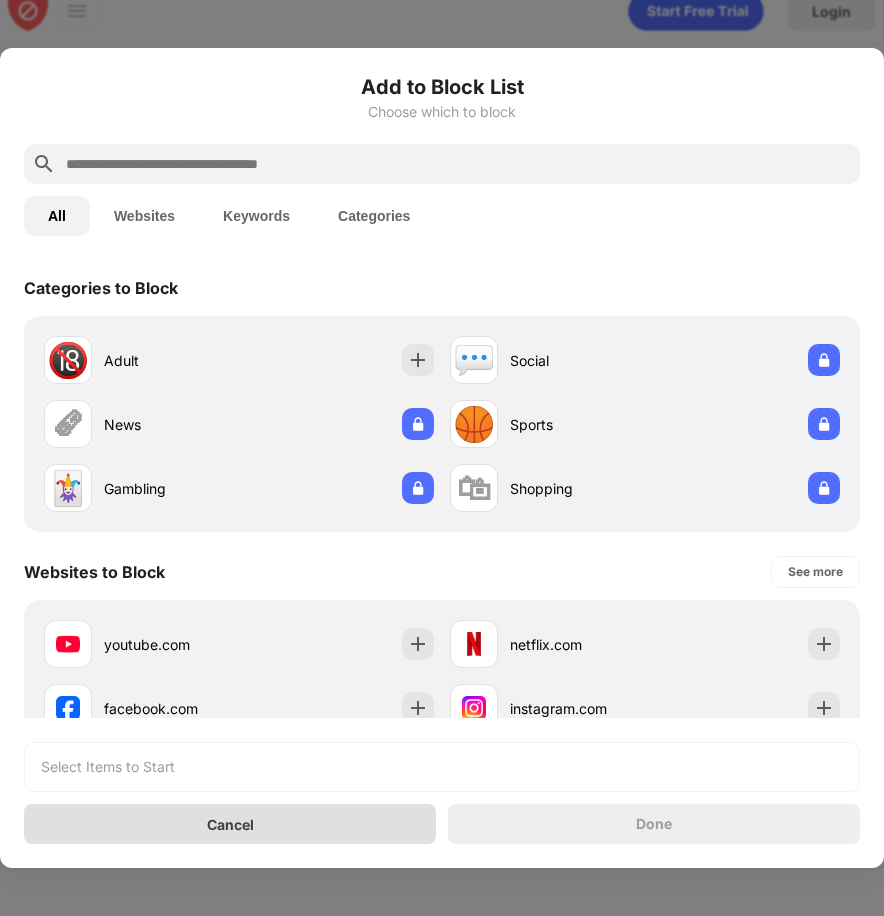 click on "Cancel" at bounding box center [230, 824] 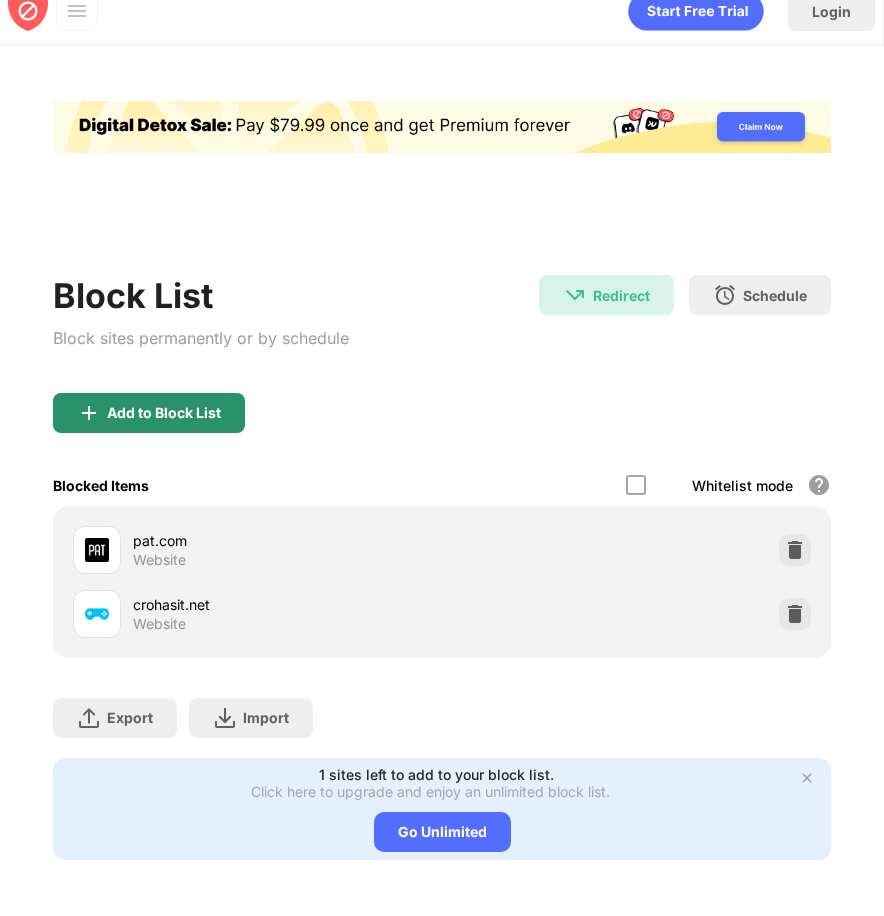 click on "Add to Block List" at bounding box center [149, 413] 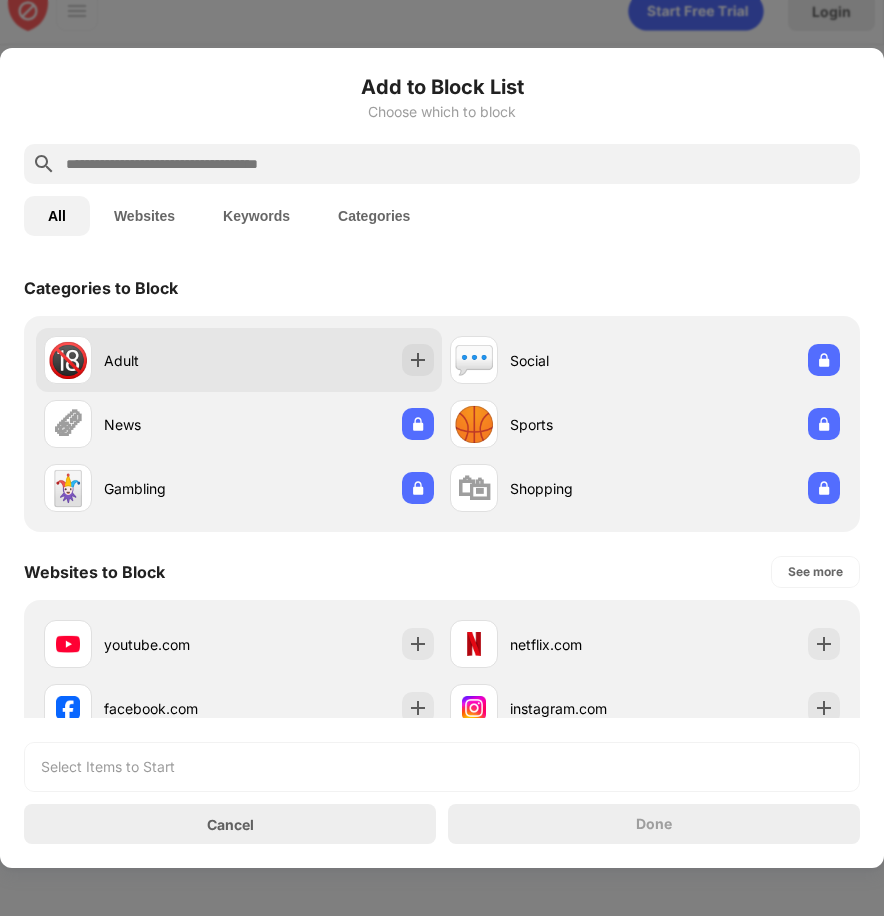 click on "Adult" at bounding box center (171, 360) 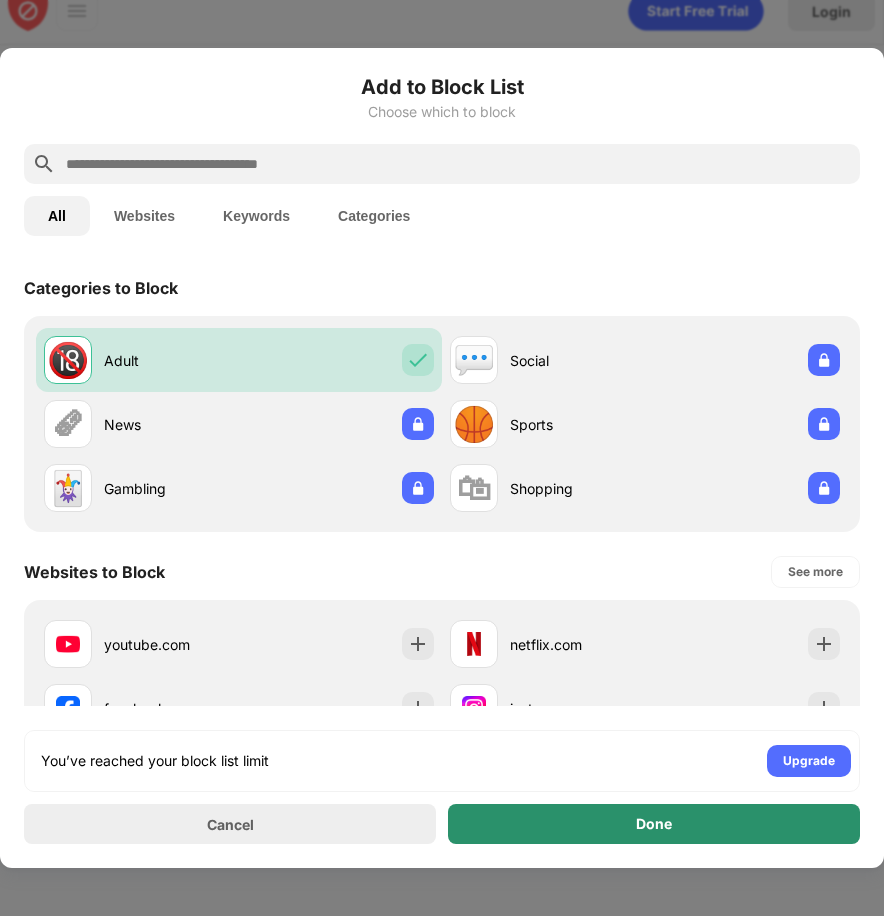 click on "Done" at bounding box center (654, 824) 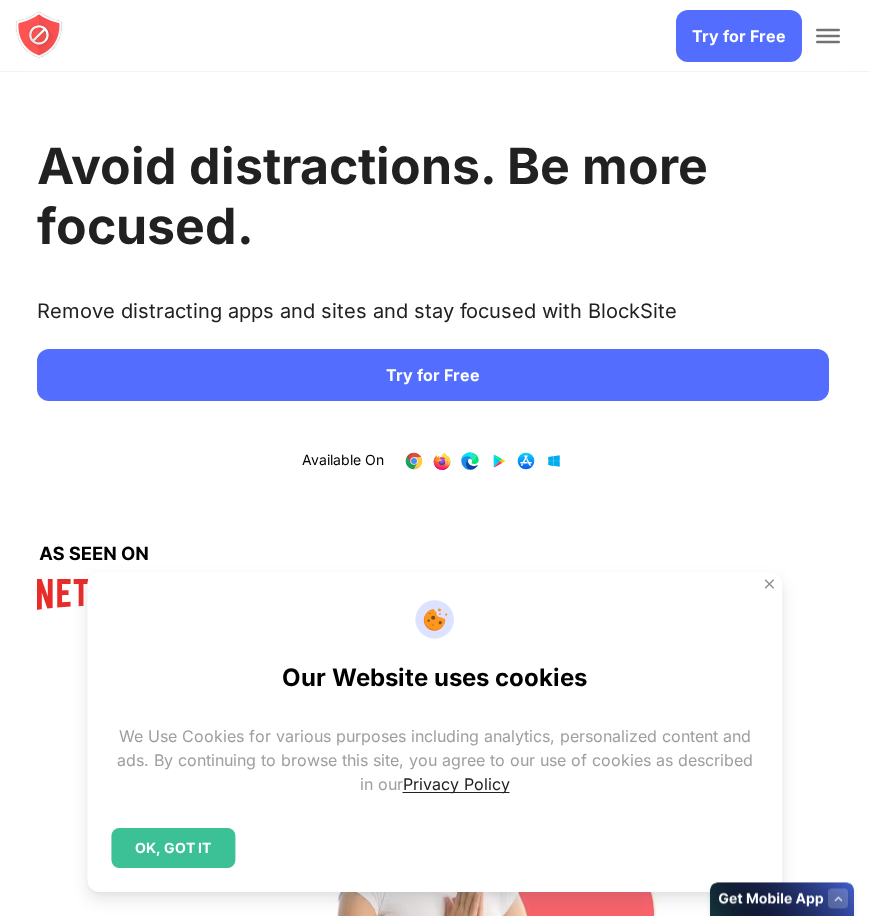 scroll, scrollTop: 0, scrollLeft: 0, axis: both 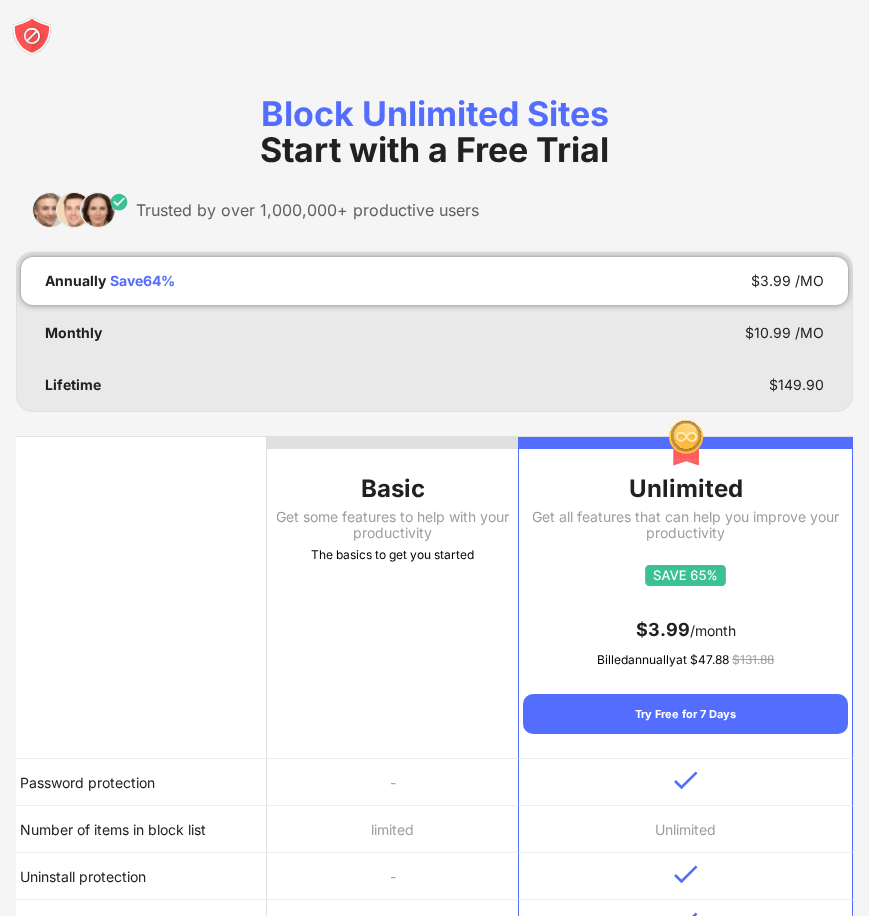 click on "Basic Get some features to help with your productivity The basics to get you started" at bounding box center (392, 598) 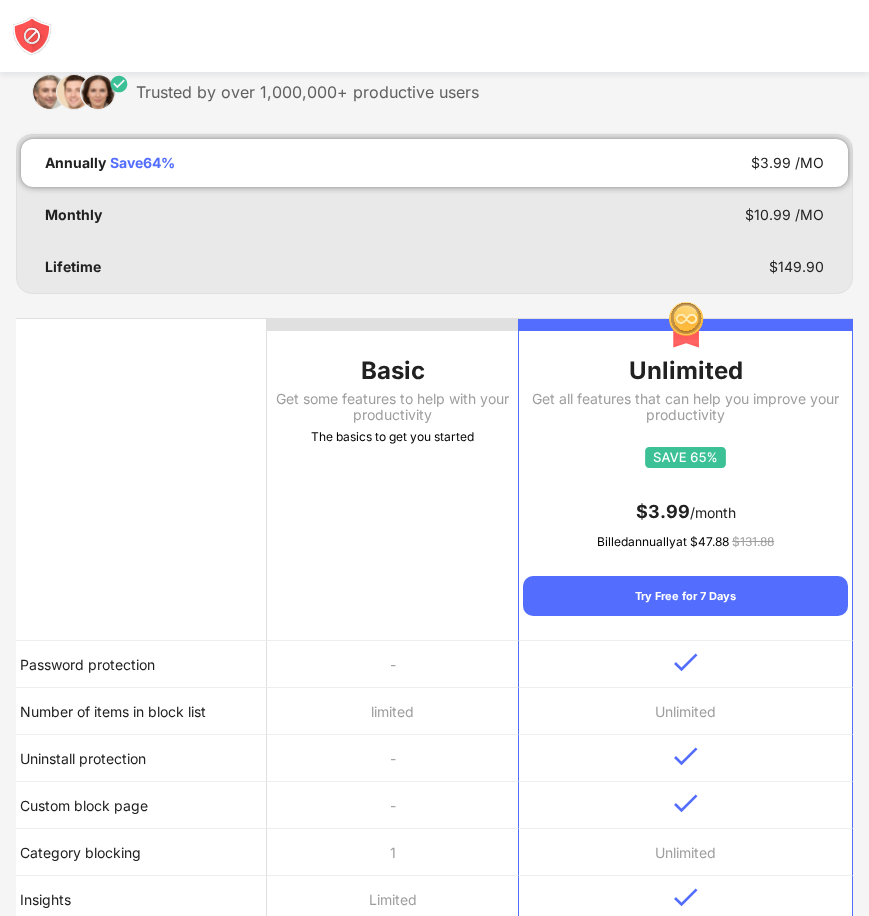 scroll, scrollTop: 0, scrollLeft: 0, axis: both 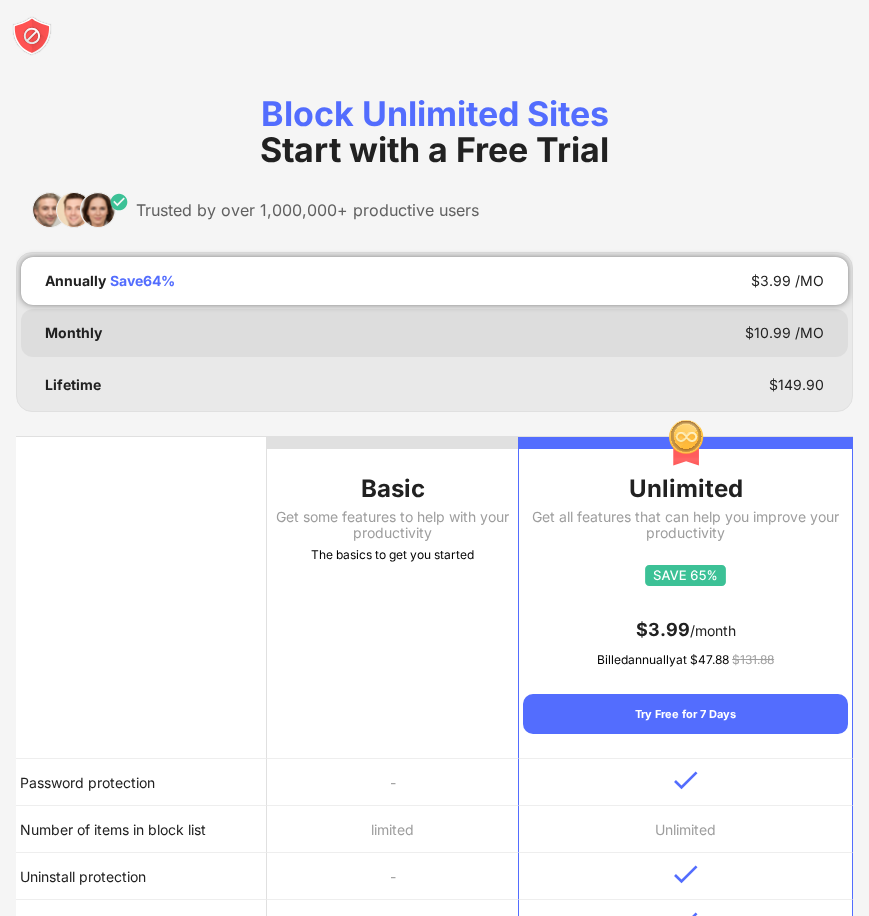 click on "Monthly $ 10.99 /MO" at bounding box center [434, 333] 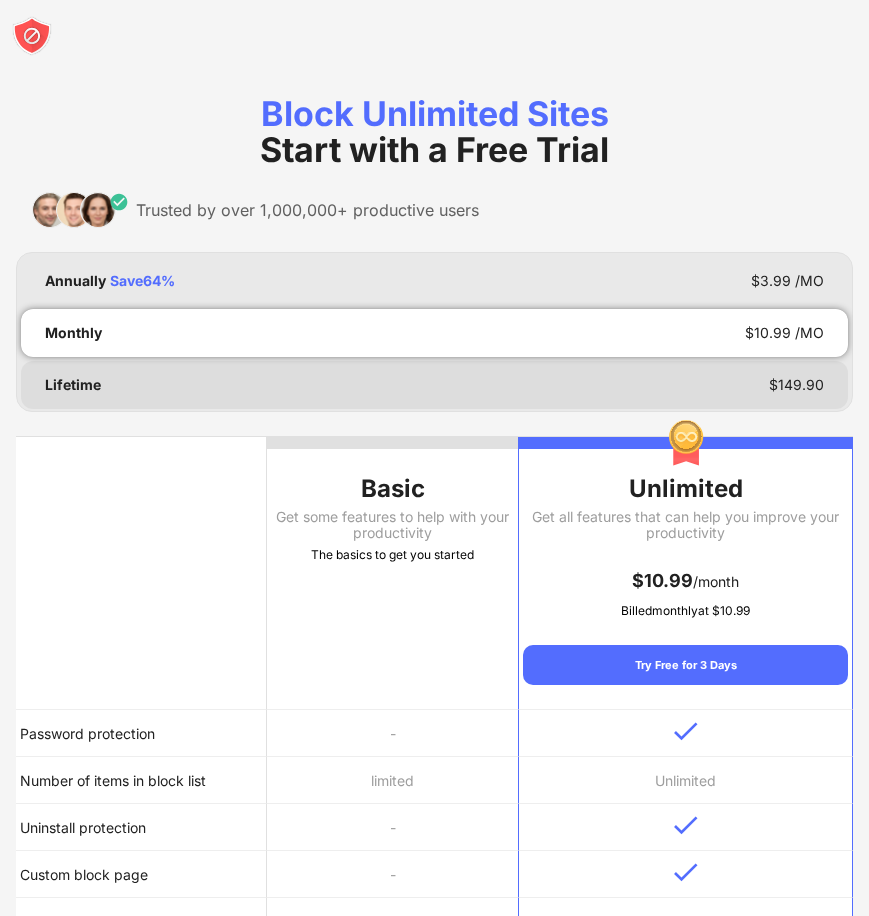 click on "Lifetime $ 149.90" at bounding box center (434, 385) 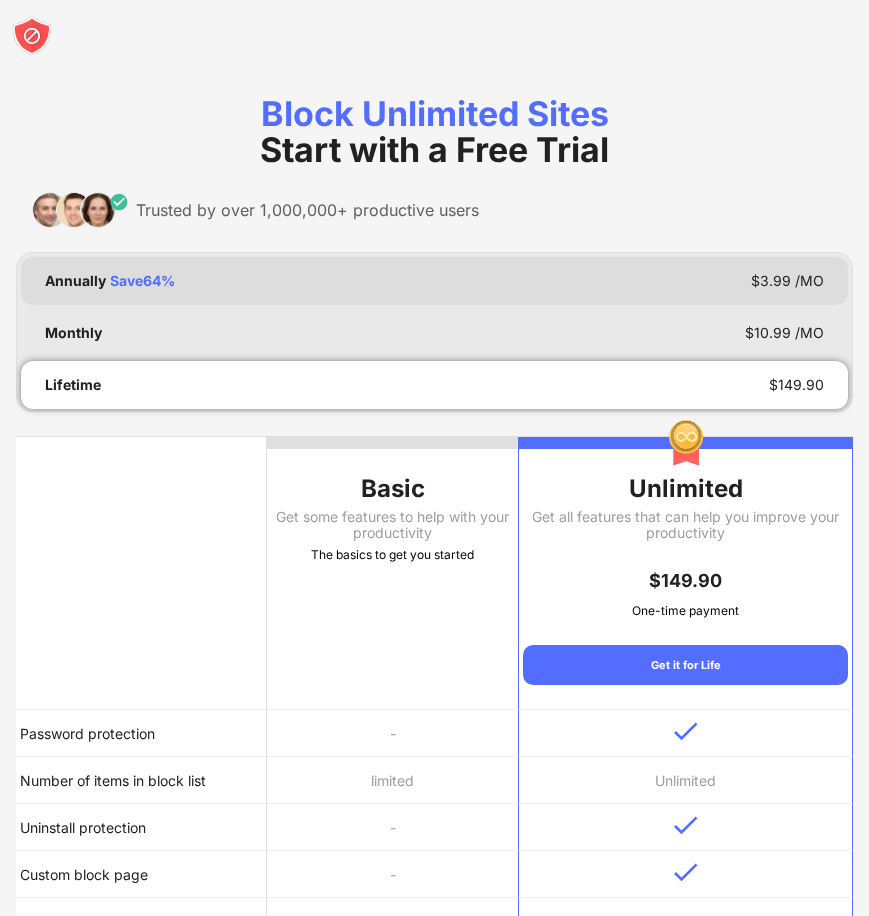 click on "Annually Save  64 % $ 3.99 /MO" at bounding box center [434, 281] 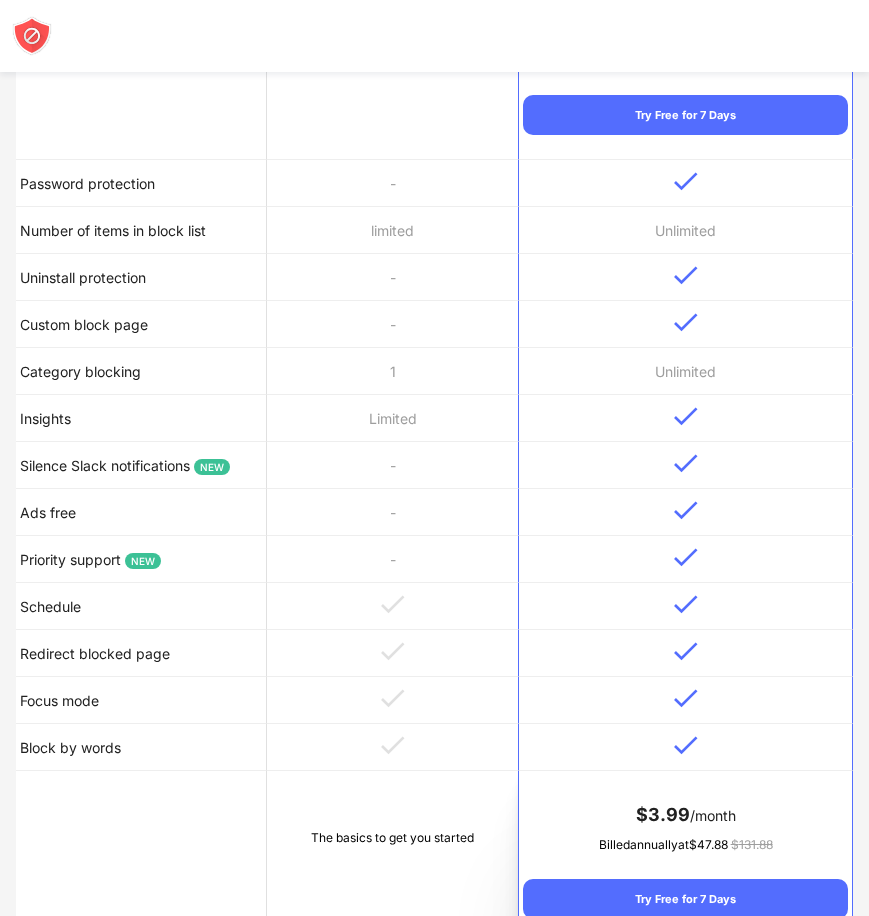 scroll, scrollTop: 0, scrollLeft: 0, axis: both 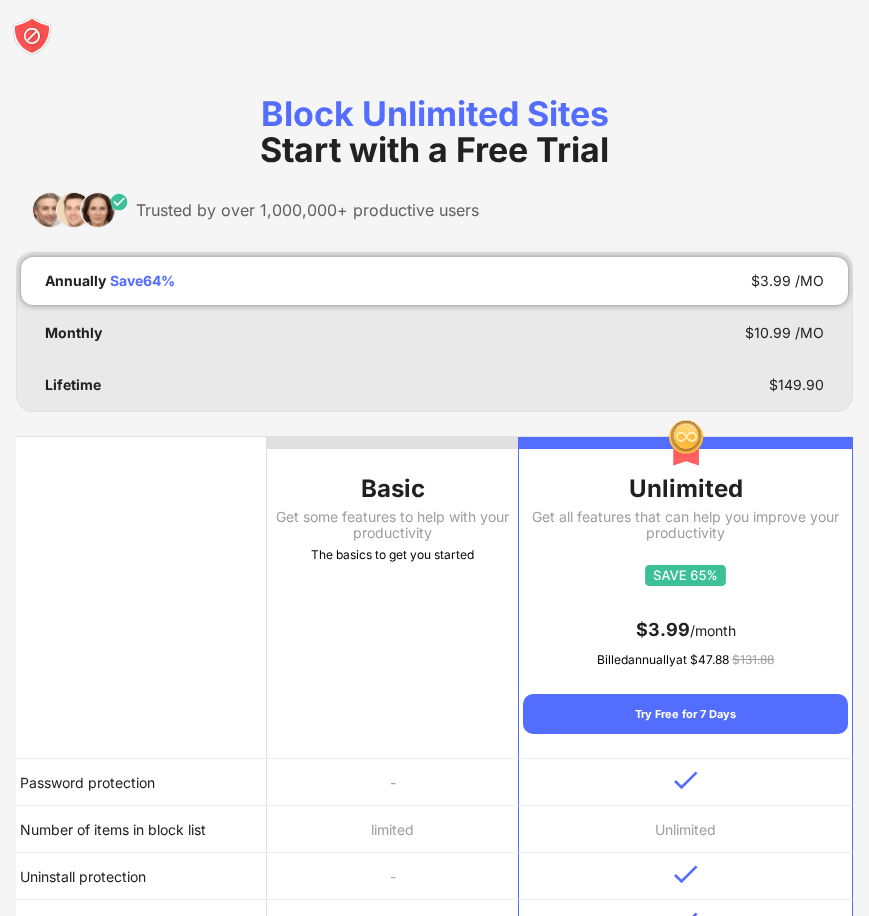 click at bounding box center [32, 36] 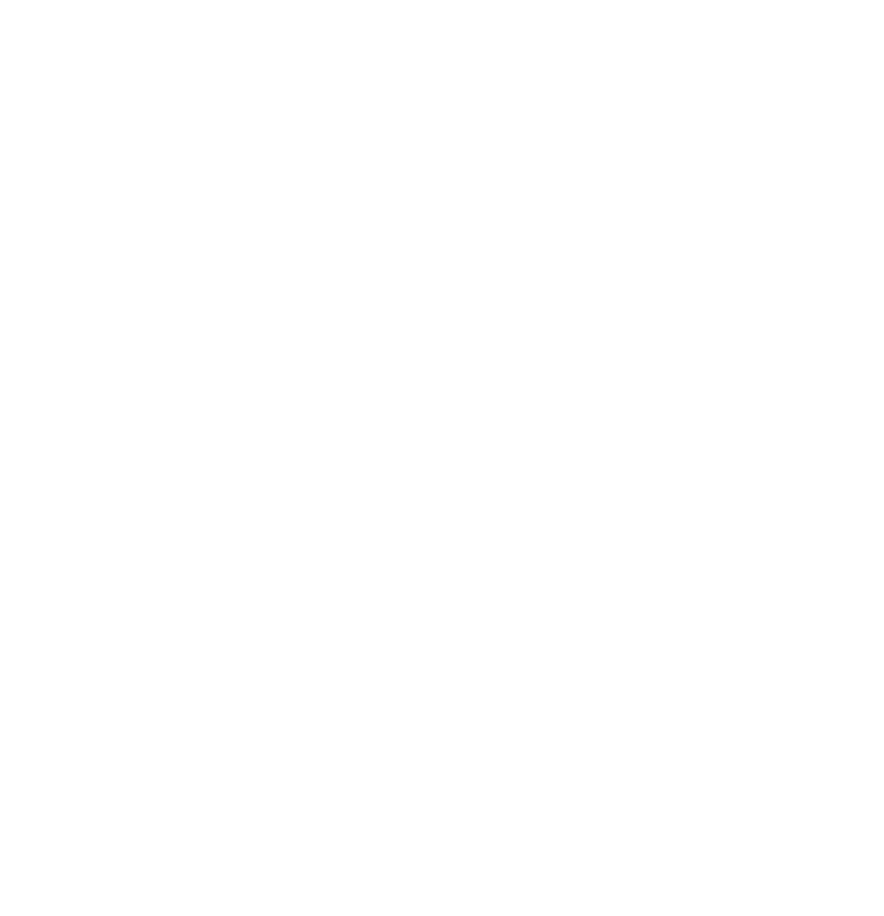 scroll, scrollTop: 0, scrollLeft: 0, axis: both 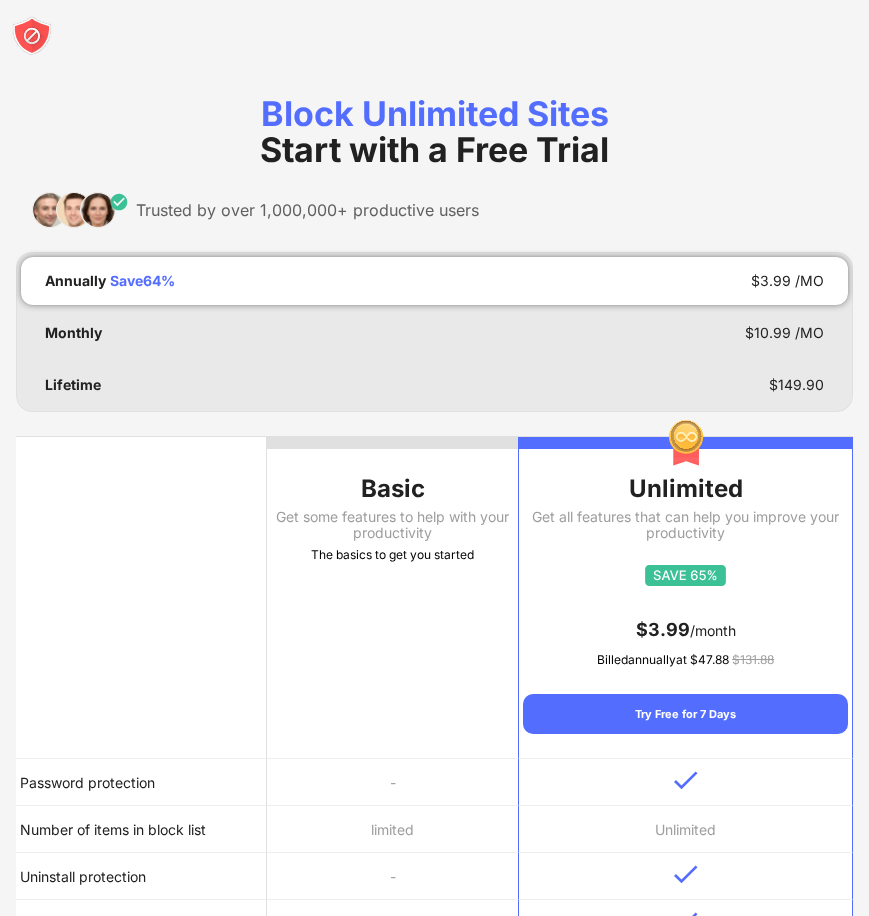 click on "Get some features to help with your productivity" at bounding box center [392, 525] 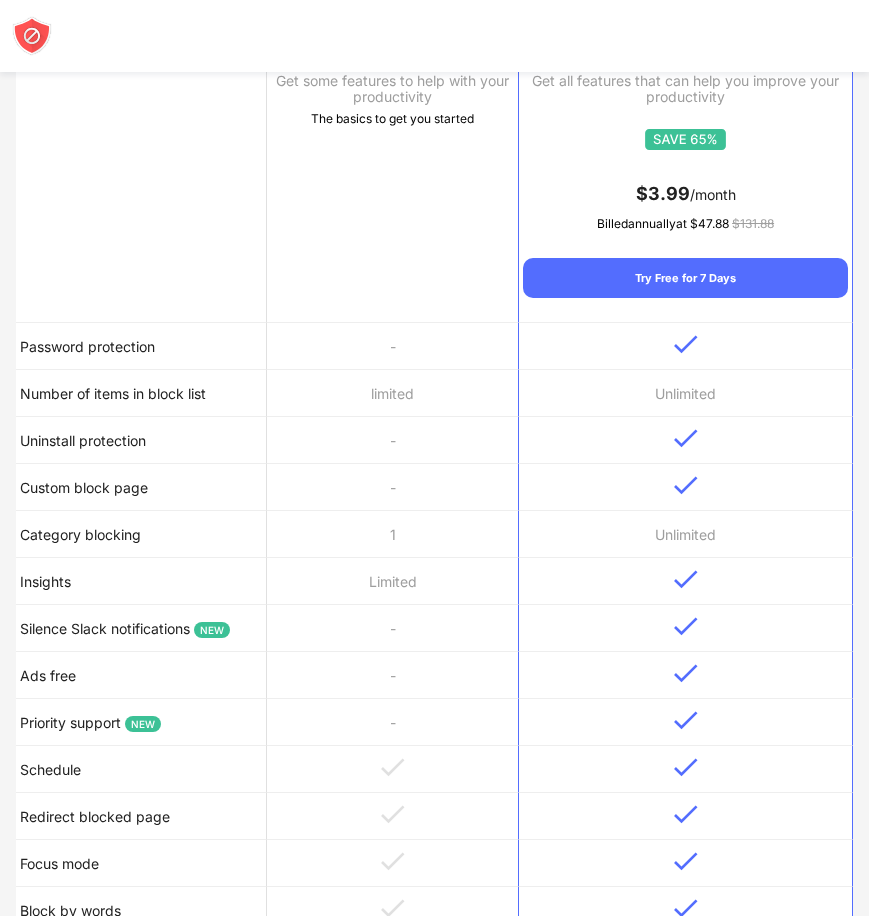 scroll, scrollTop: 0, scrollLeft: 0, axis: both 